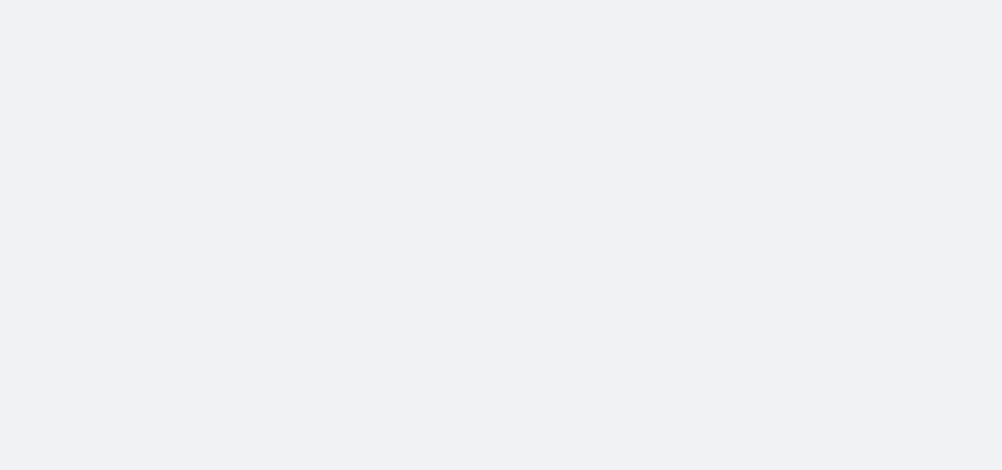 scroll, scrollTop: 0, scrollLeft: 0, axis: both 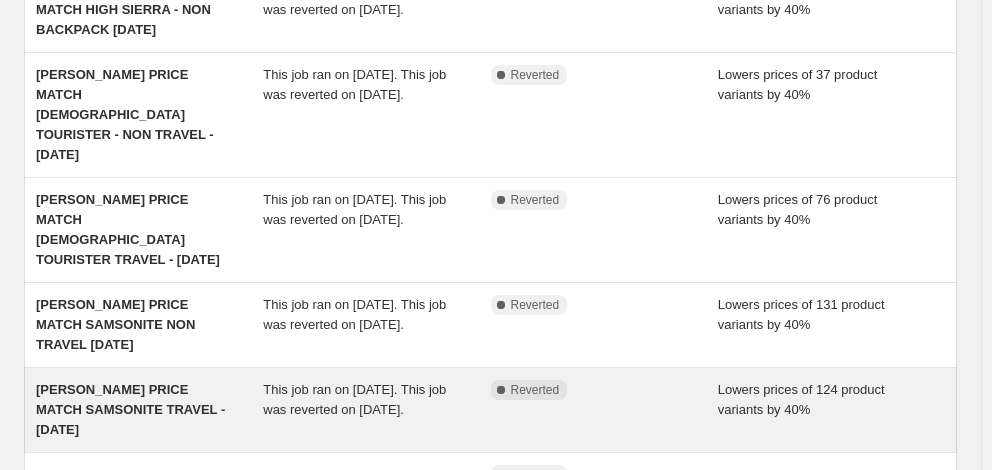 click on "[PERSON_NAME] PRICE MATCH SAMSONITE TRAVEL - [DATE]" at bounding box center (130, 409) 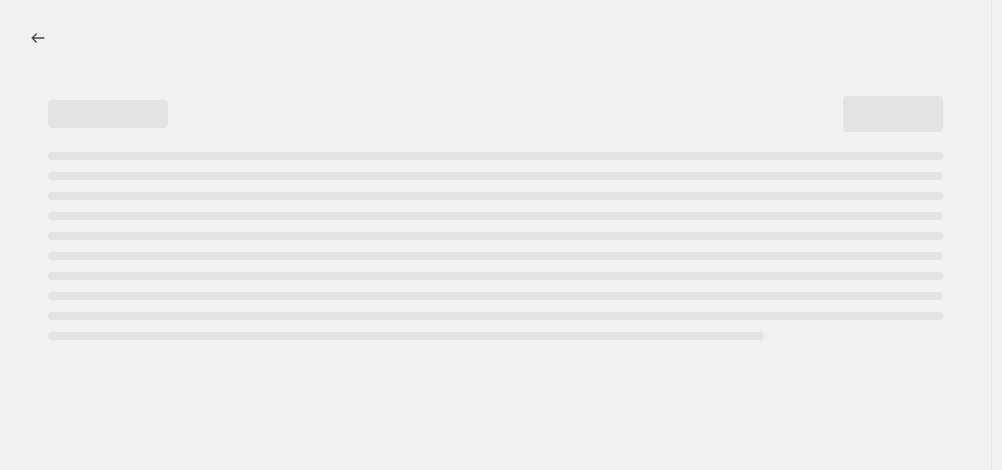 select on "percentage" 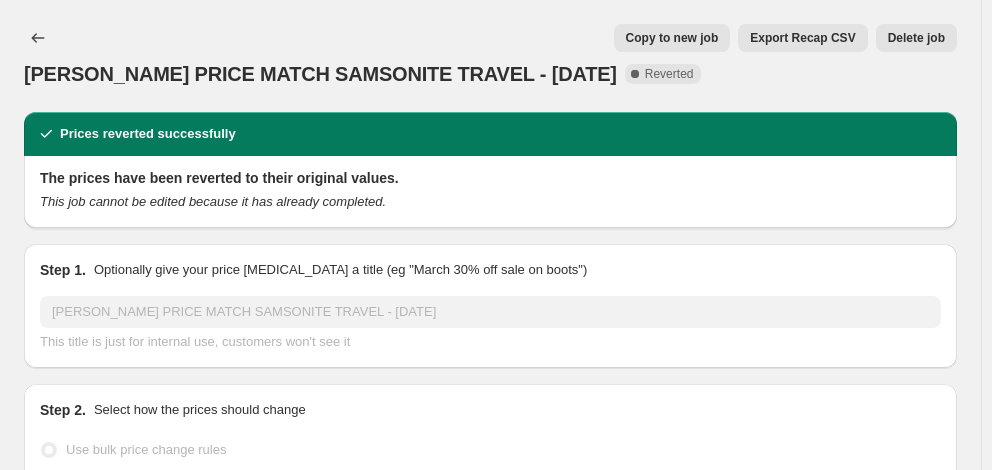 click on "Copy to new job" at bounding box center [672, 38] 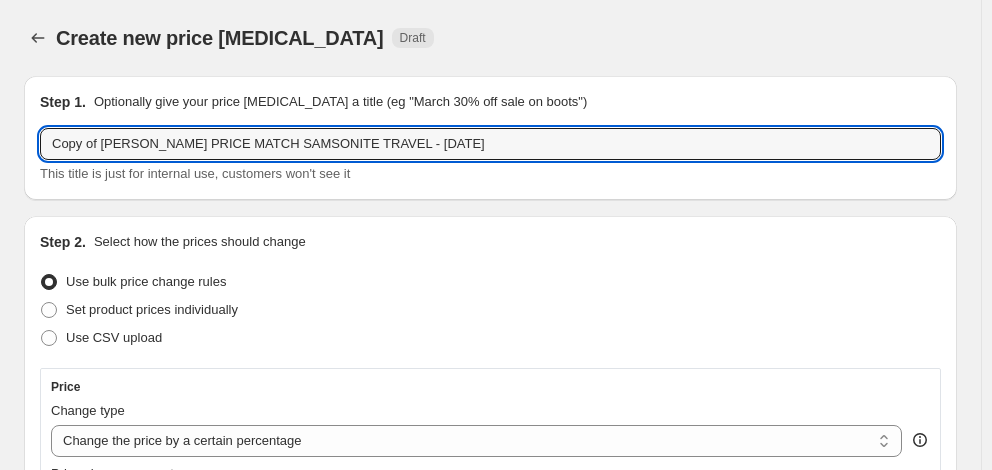 drag, startPoint x: 101, startPoint y: 145, endPoint x: 2, endPoint y: 146, distance: 99.00505 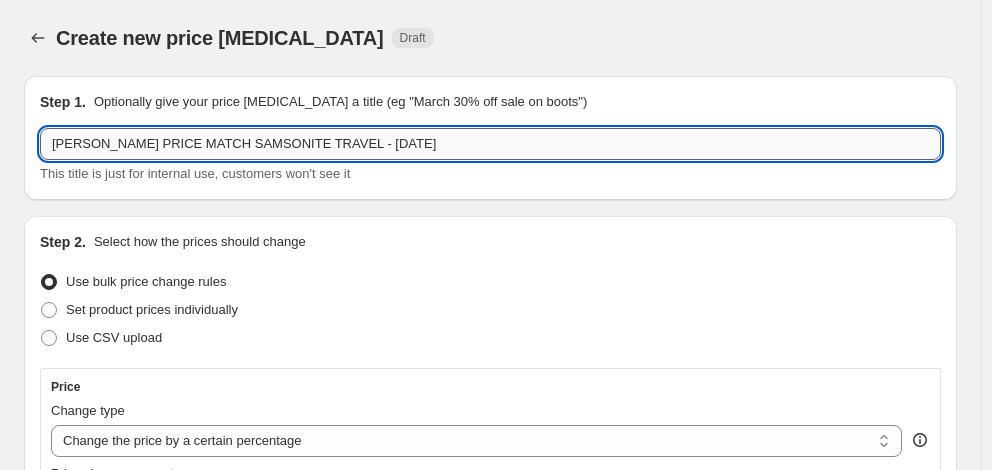 click on "[PERSON_NAME] PRICE MATCH SAMSONITE TRAVEL - [DATE]" at bounding box center [490, 144] 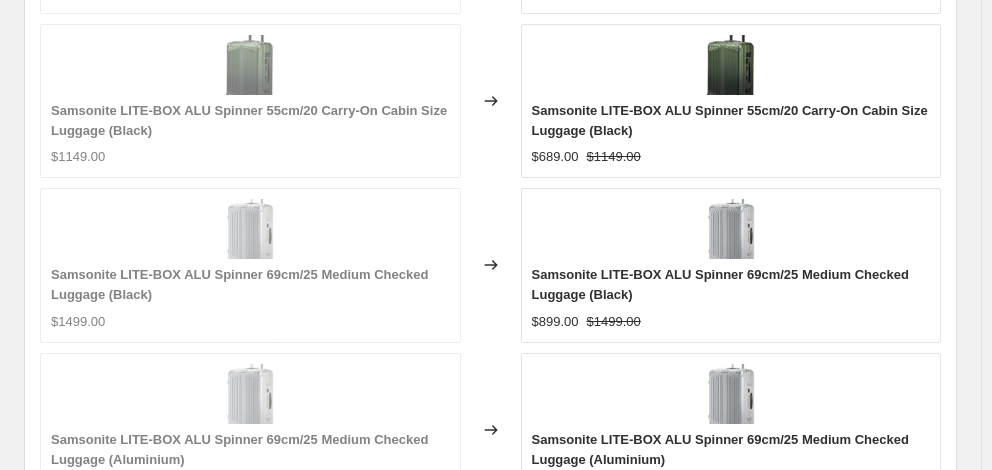 scroll, scrollTop: 1615, scrollLeft: 0, axis: vertical 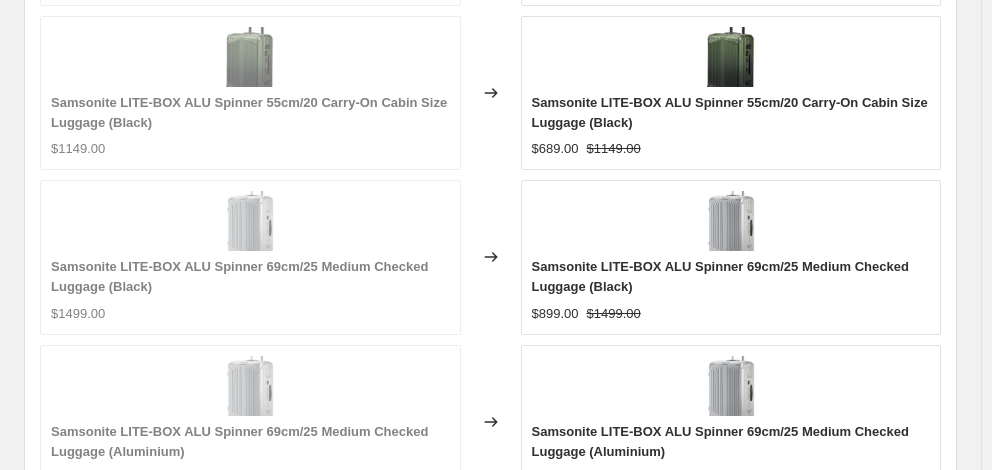 type on "[PERSON_NAME] PRICE MATCH SAMSONITE TRAVEL - [DATE]" 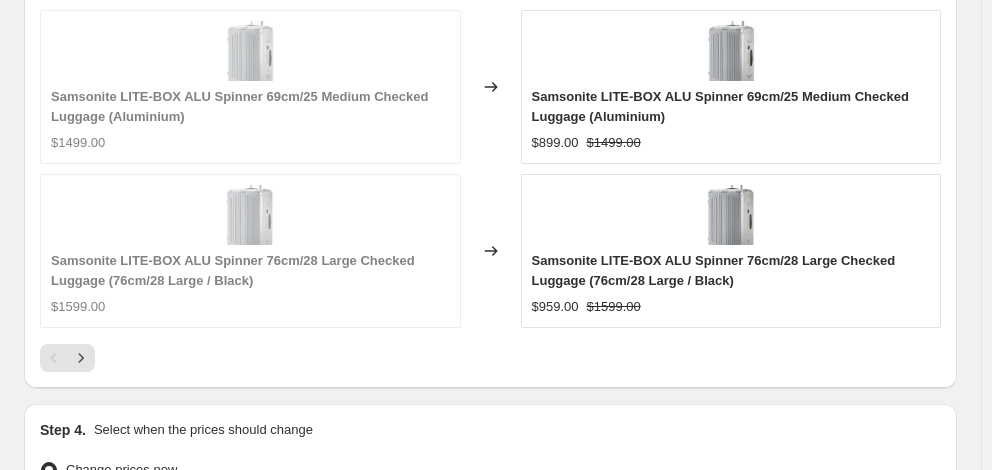 scroll, scrollTop: 1956, scrollLeft: 0, axis: vertical 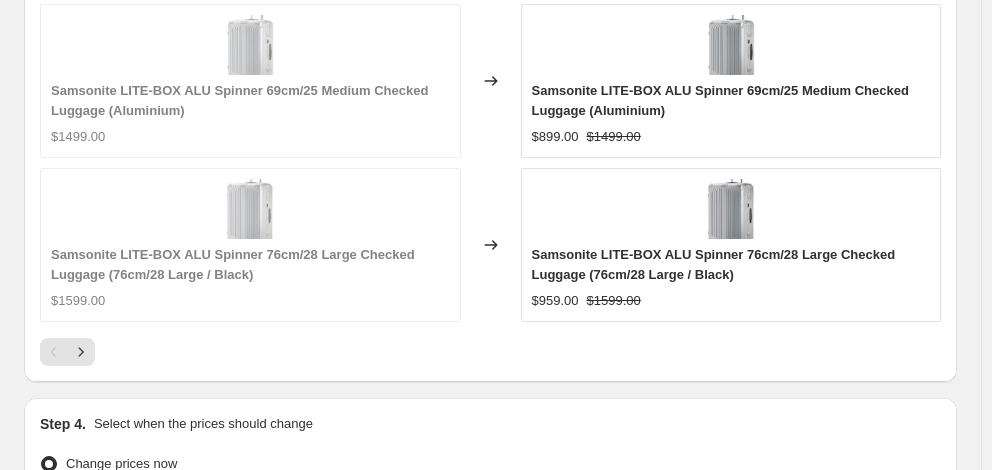 click on "16" at bounding box center (490, 776) 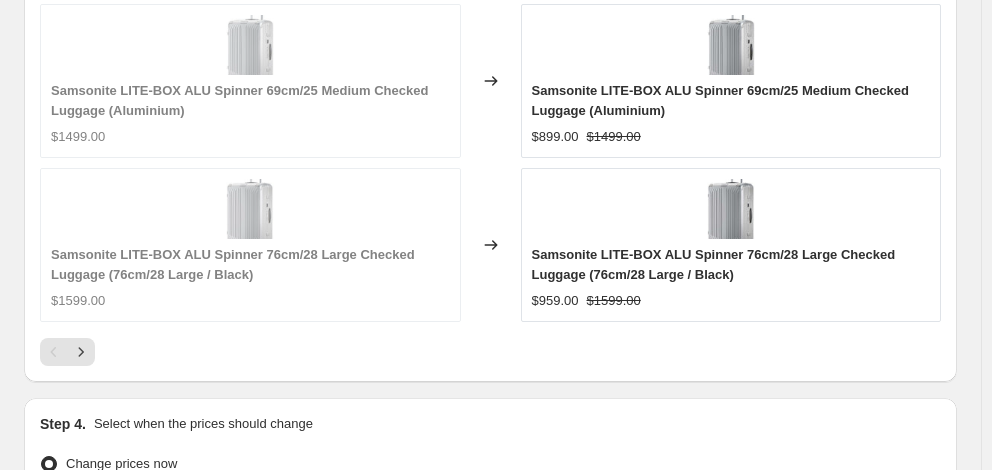 type on "[DATE]" 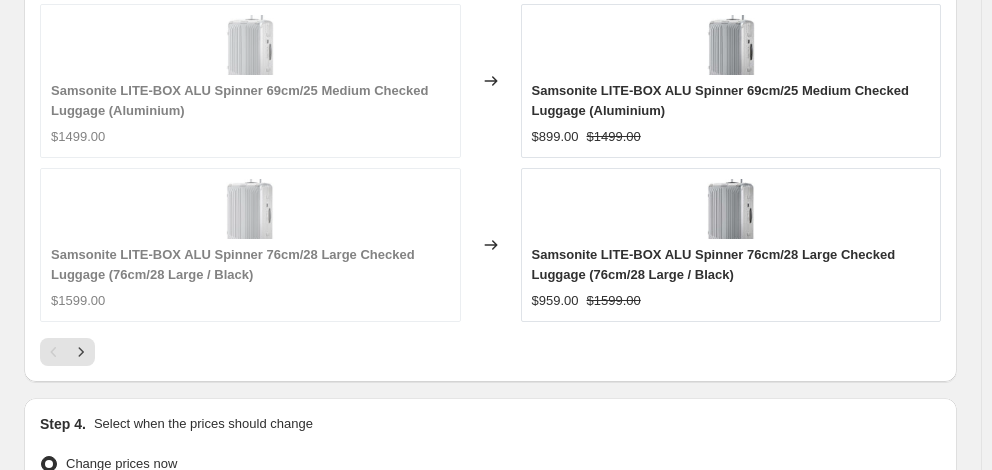 click on "09:48" at bounding box center (885, 607) 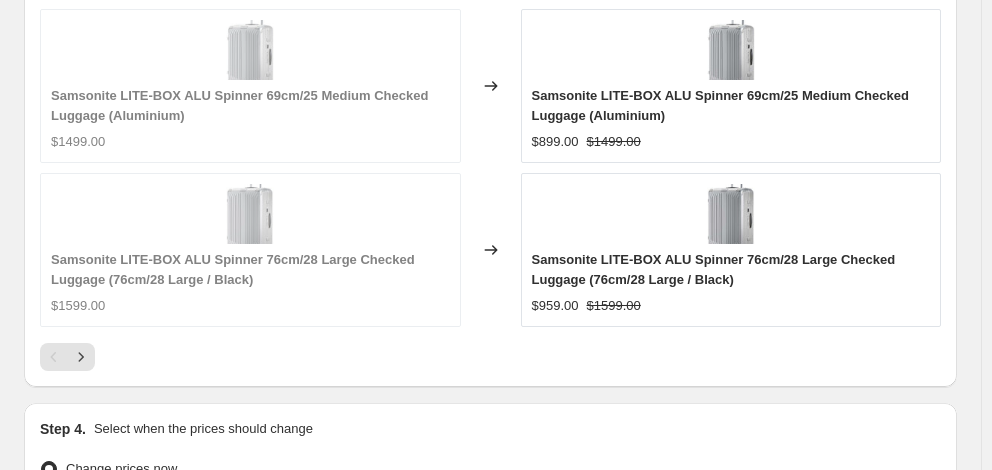 type on "06:00" 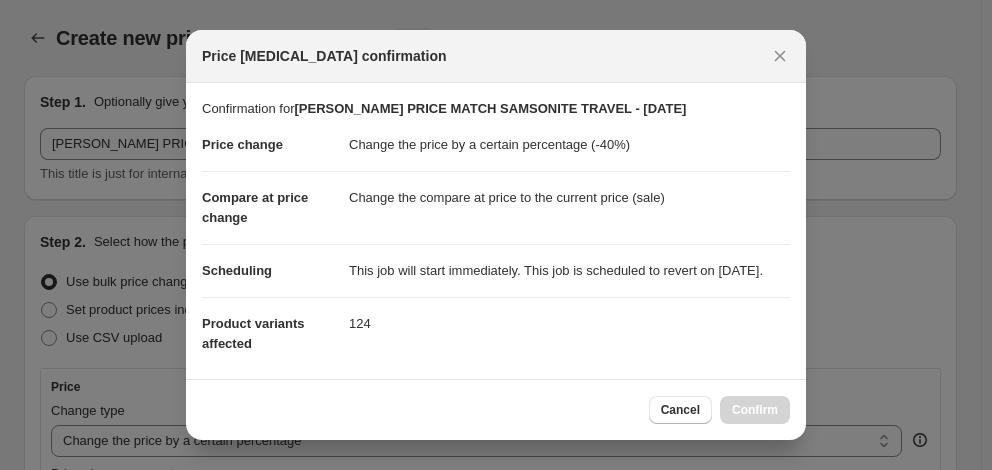scroll, scrollTop: 0, scrollLeft: 0, axis: both 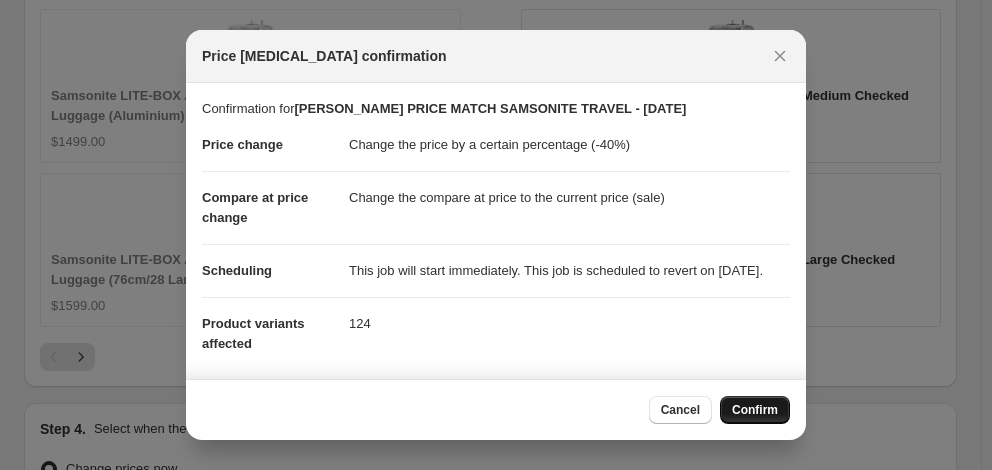 click on "Confirm" at bounding box center [755, 410] 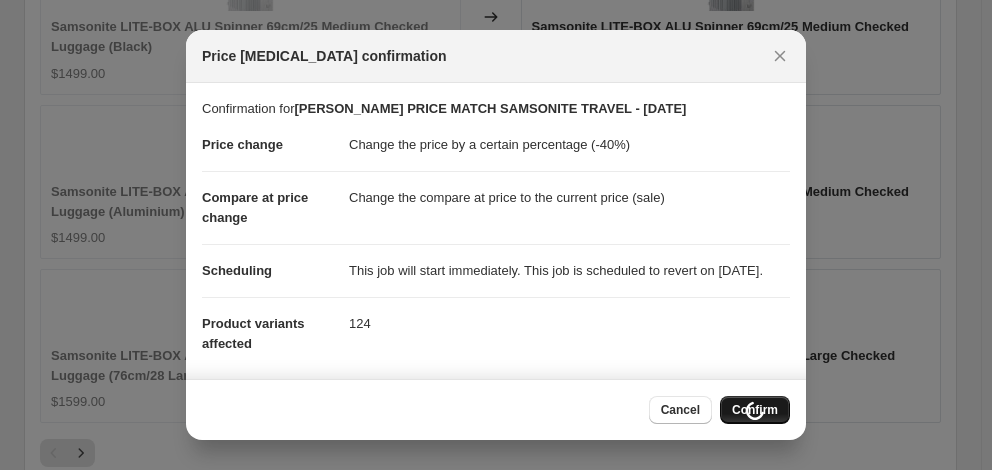 scroll, scrollTop: 2047, scrollLeft: 0, axis: vertical 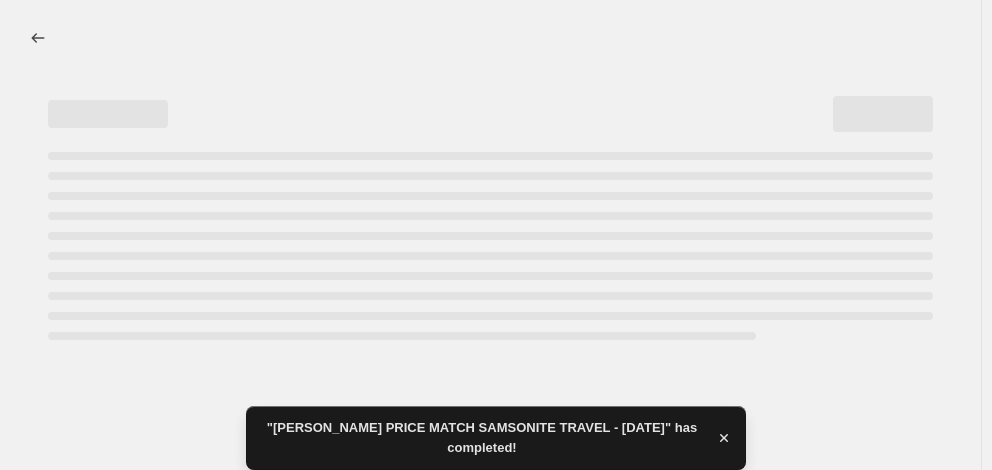 select on "percentage" 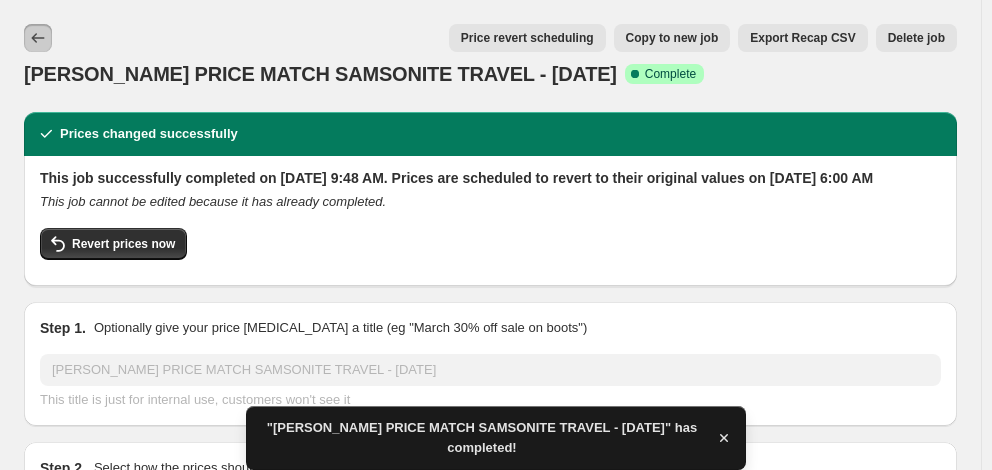 click 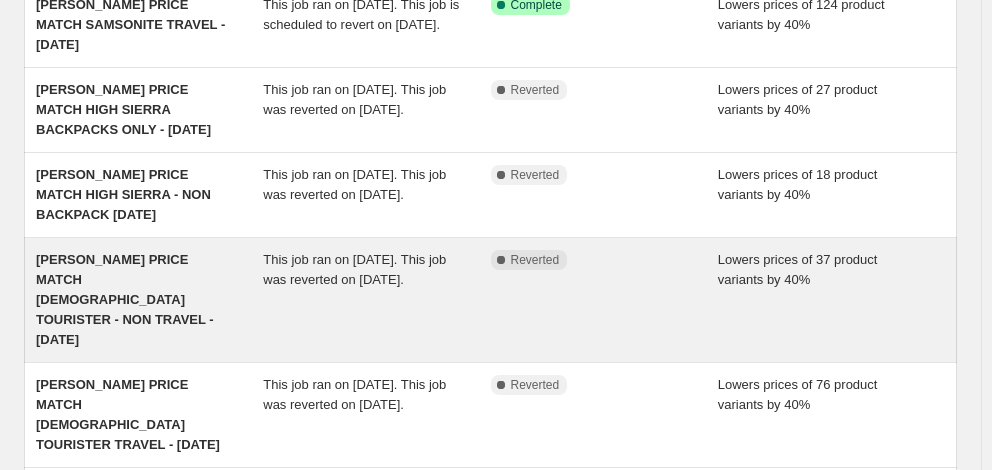 scroll, scrollTop: 300, scrollLeft: 0, axis: vertical 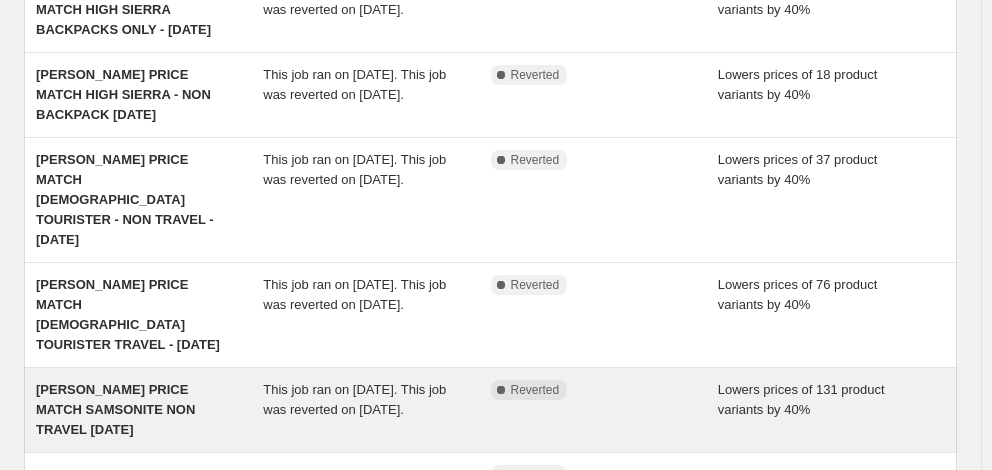 click on "[PERSON_NAME] PRICE MATCH SAMSONITE NON TRAVEL [DATE]" at bounding box center (115, 409) 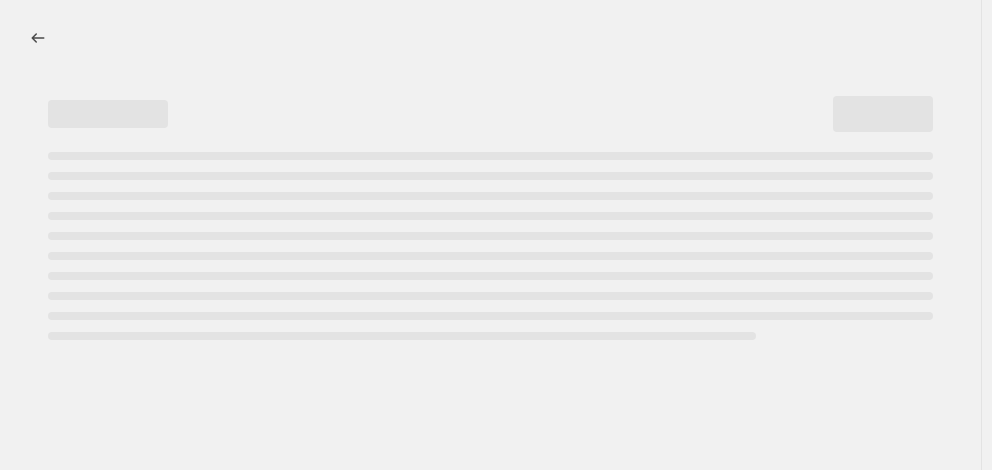 scroll, scrollTop: 0, scrollLeft: 0, axis: both 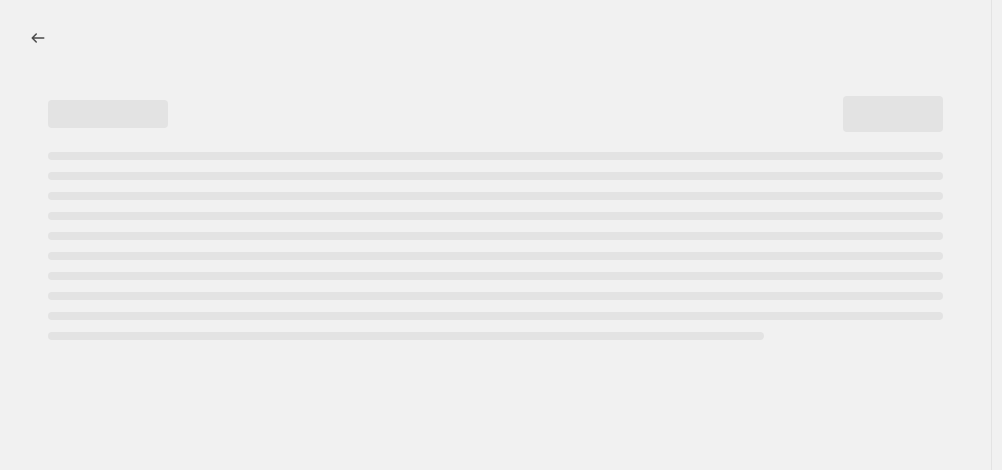 select on "percentage" 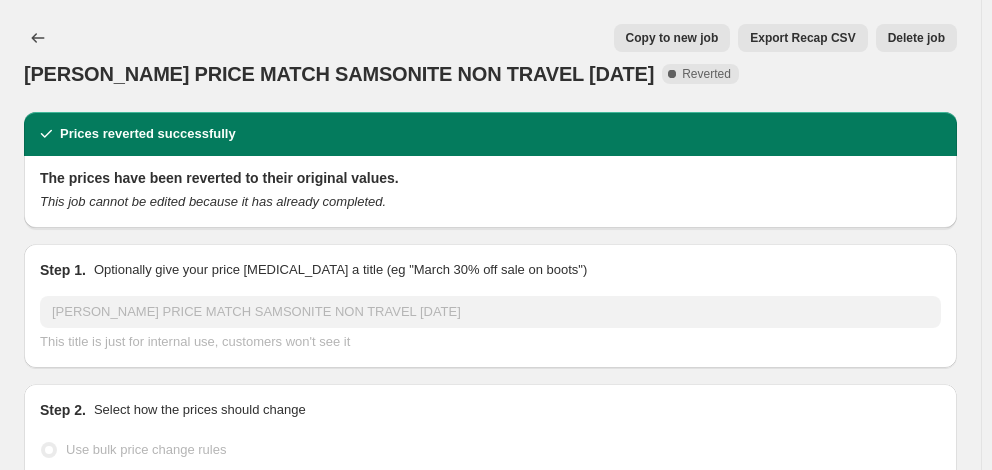 click on "Copy to new job" at bounding box center (672, 38) 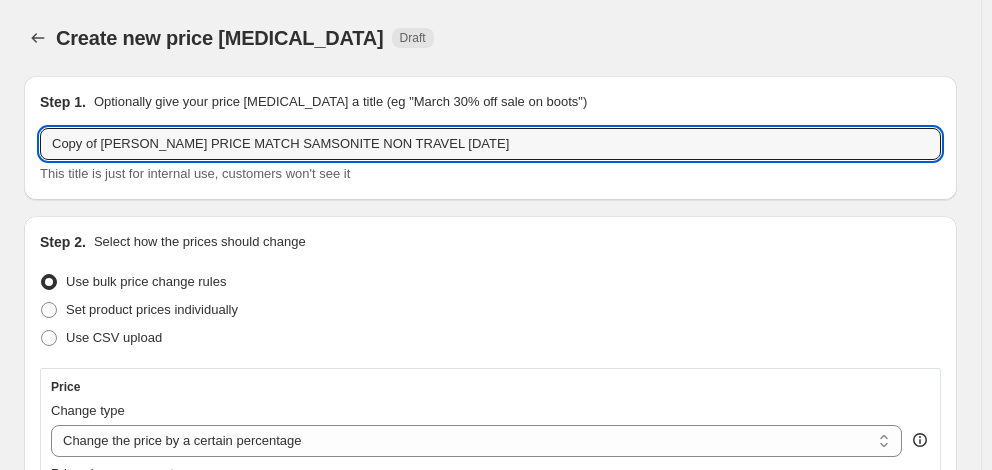 drag, startPoint x: 95, startPoint y: 145, endPoint x: -11, endPoint y: 139, distance: 106.16968 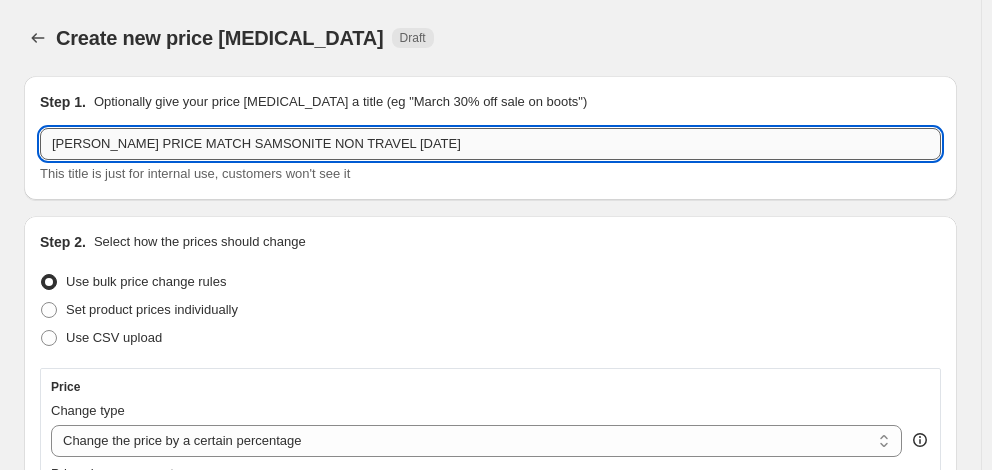 click on "[PERSON_NAME] PRICE MATCH SAMSONITE NON TRAVEL [DATE]" at bounding box center (490, 144) 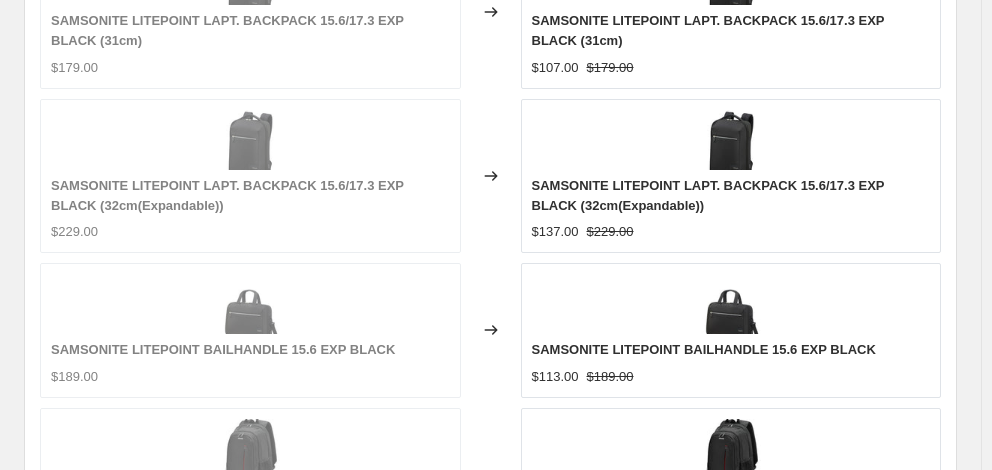 scroll, scrollTop: 1509, scrollLeft: 0, axis: vertical 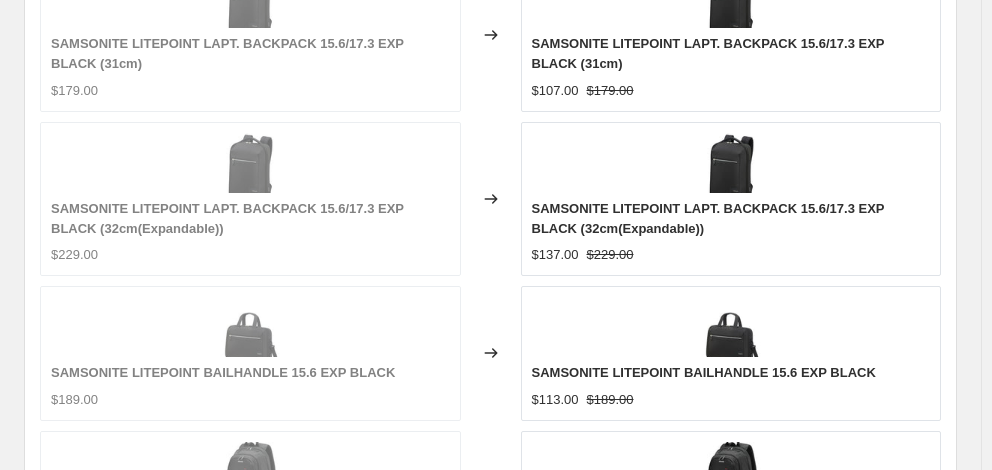 type on "[PERSON_NAME] PRICE MATCH SAMSONITE NON TRAVEL [DATE]" 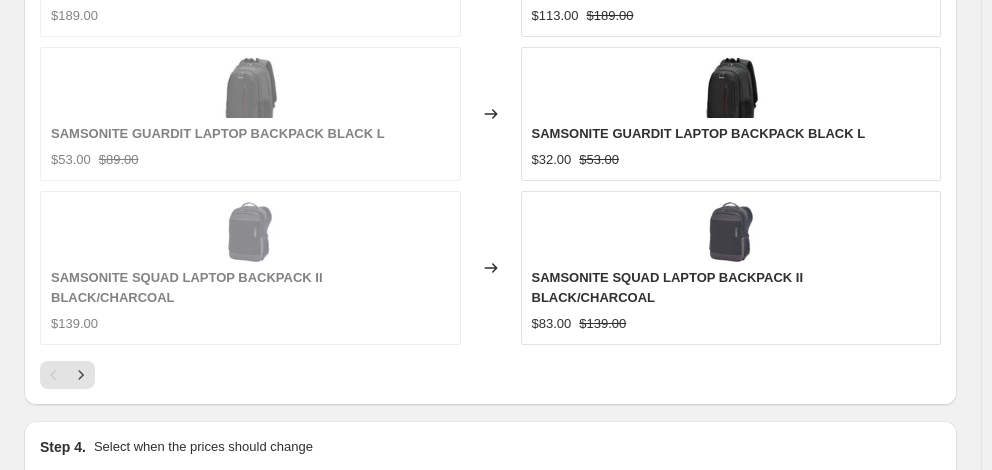 scroll, scrollTop: 1909, scrollLeft: 0, axis: vertical 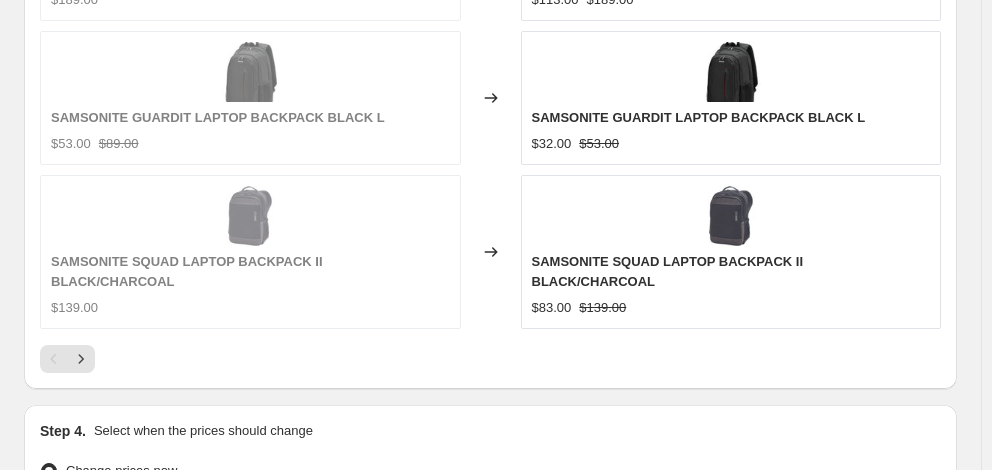 click on "16" at bounding box center (490, 783) 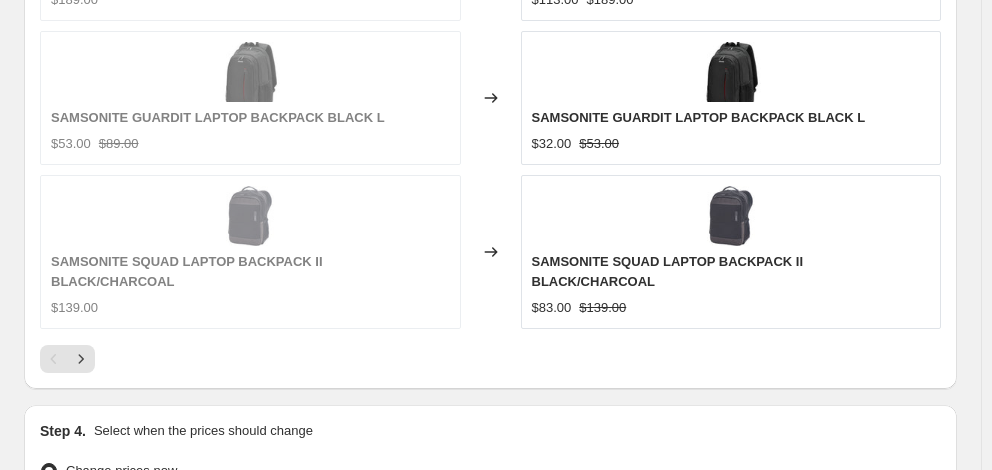 type on "06:00" 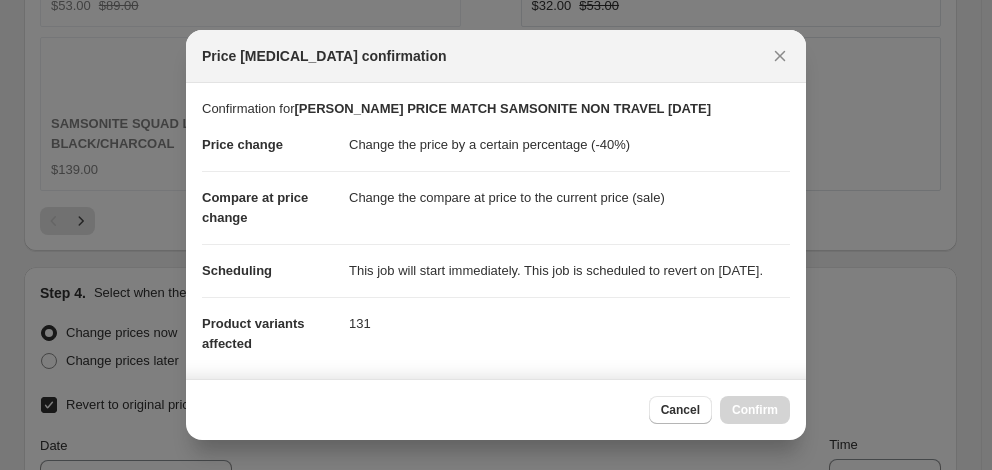 scroll, scrollTop: 0, scrollLeft: 0, axis: both 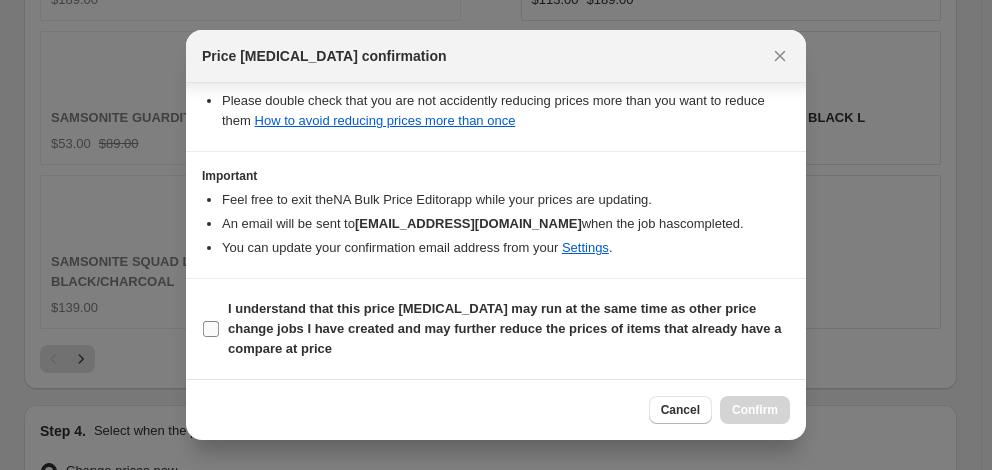 click on "I understand that this price [MEDICAL_DATA] may run at the same time as other price change jobs I have created and may further reduce the prices of items that already have a compare at price" at bounding box center (504, 328) 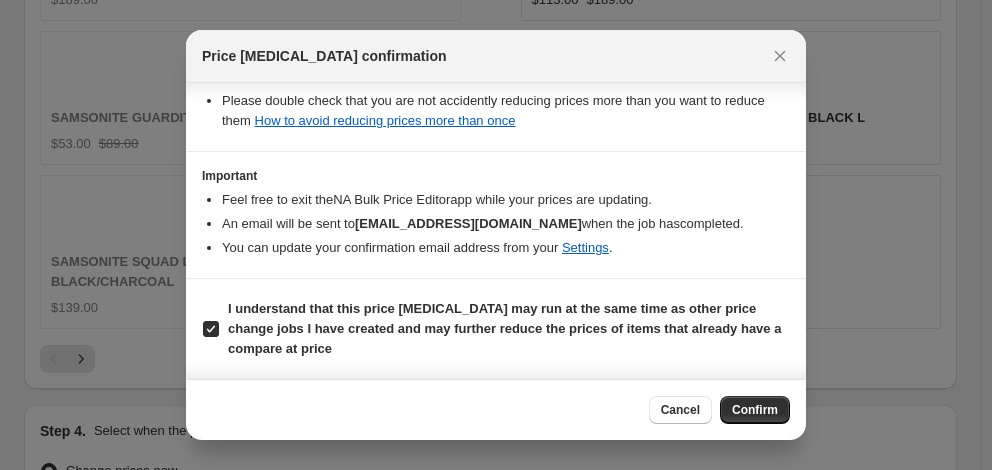 scroll, scrollTop: 0, scrollLeft: 0, axis: both 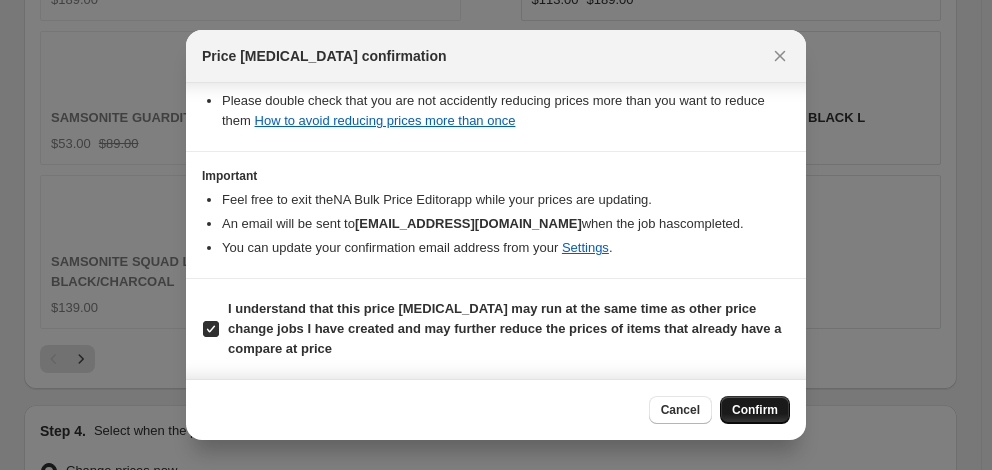 click on "Confirm" at bounding box center (755, 410) 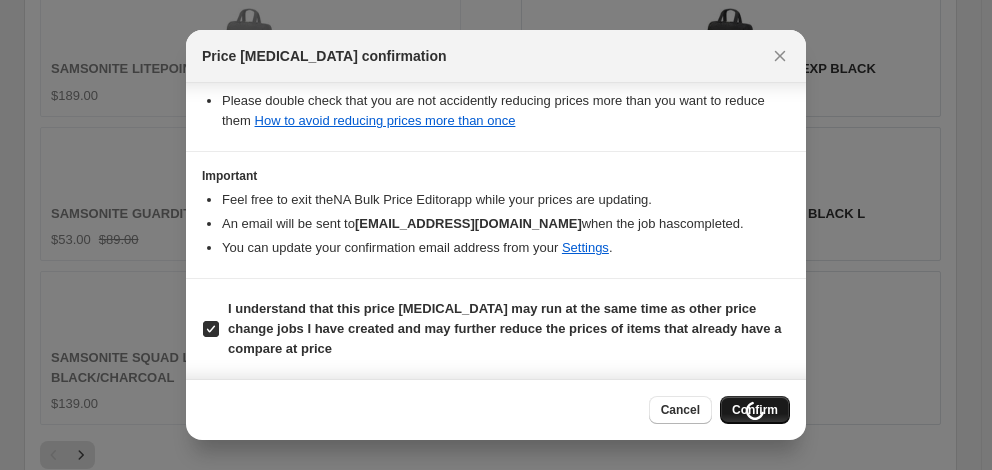 scroll, scrollTop: 2004, scrollLeft: 0, axis: vertical 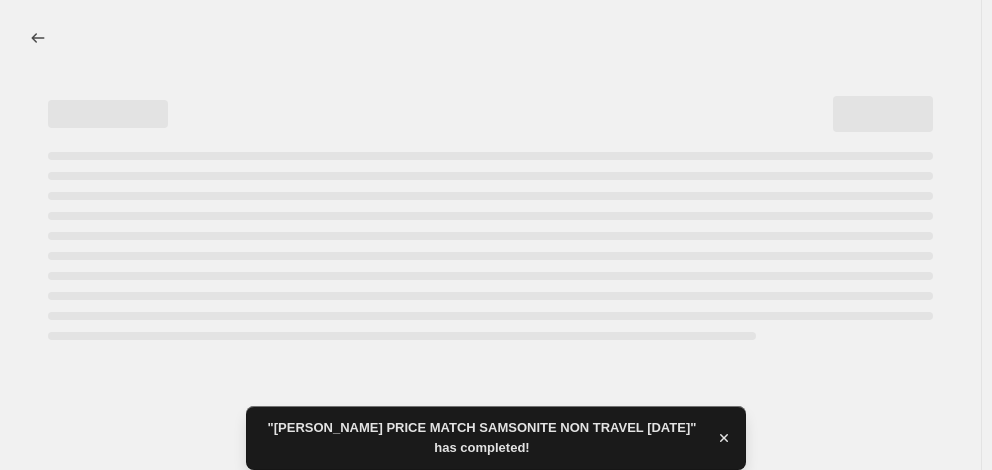 select on "percentage" 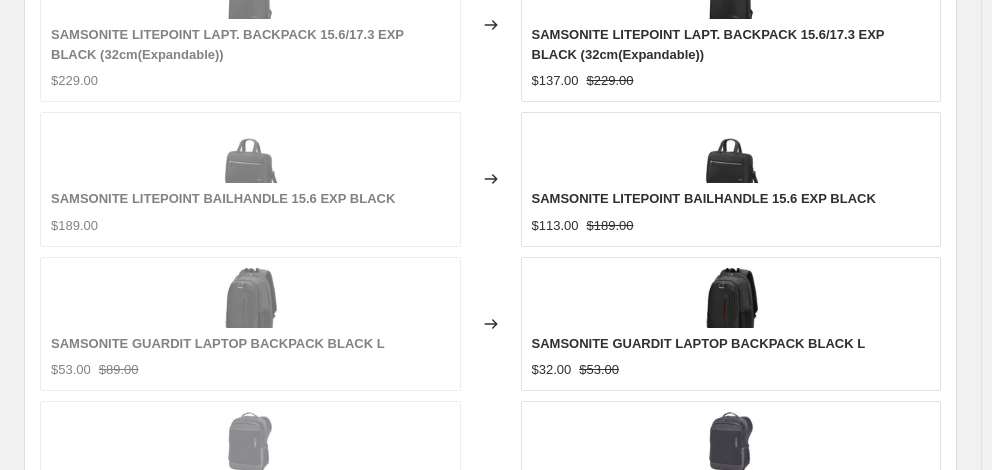 scroll, scrollTop: 0, scrollLeft: 0, axis: both 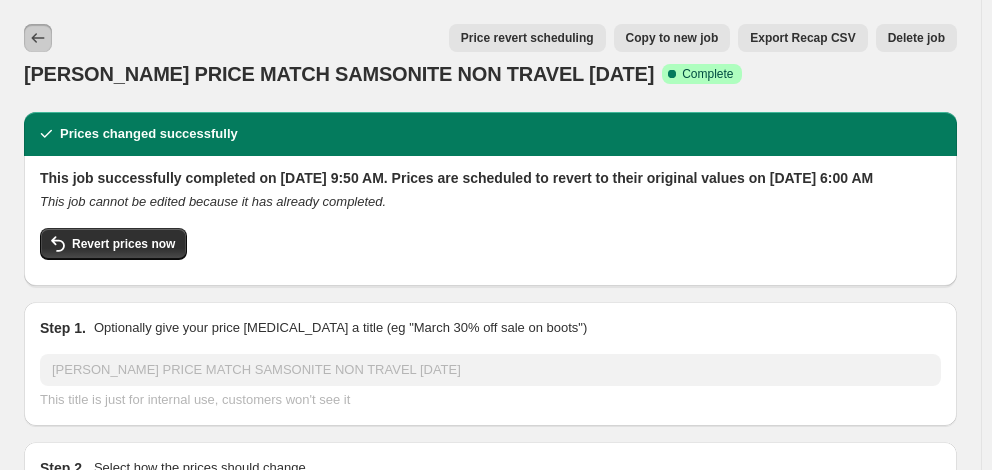click 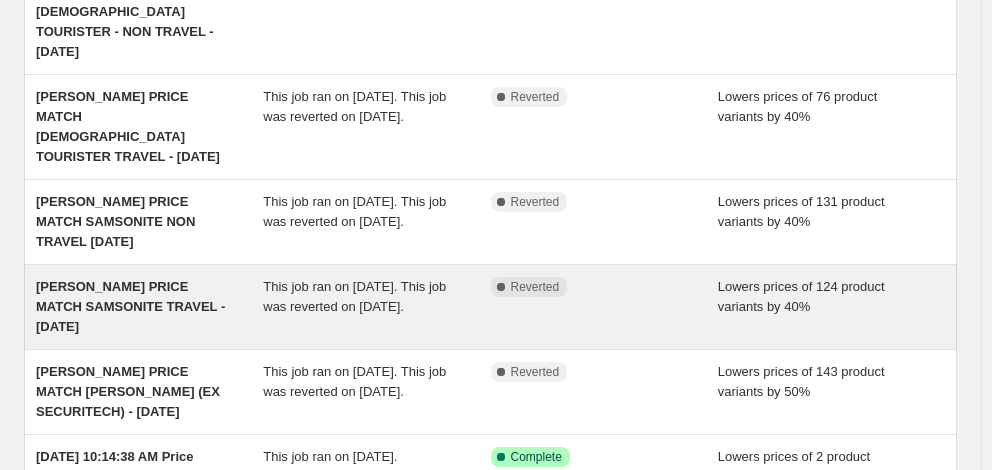 scroll, scrollTop: 600, scrollLeft: 0, axis: vertical 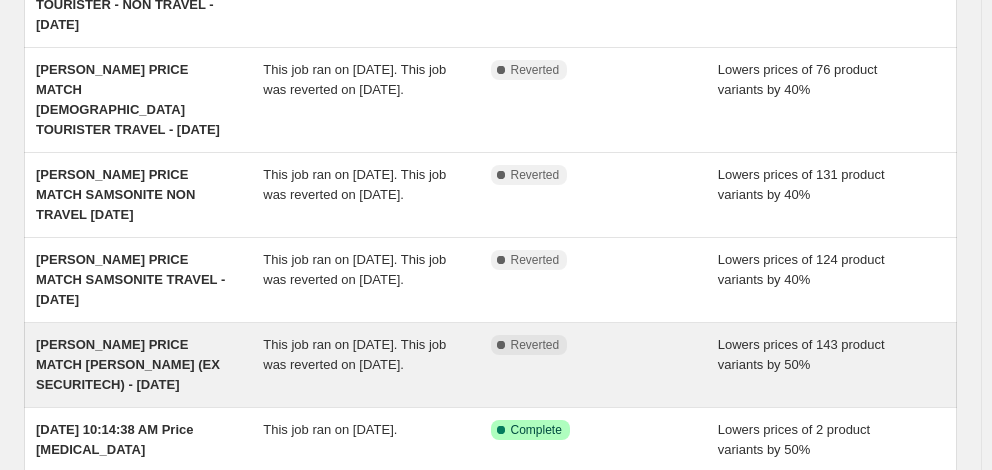 click on "[PERSON_NAME] PRICE MATCH [PERSON_NAME] (EX SECURITECH) - [DATE]" at bounding box center [128, 364] 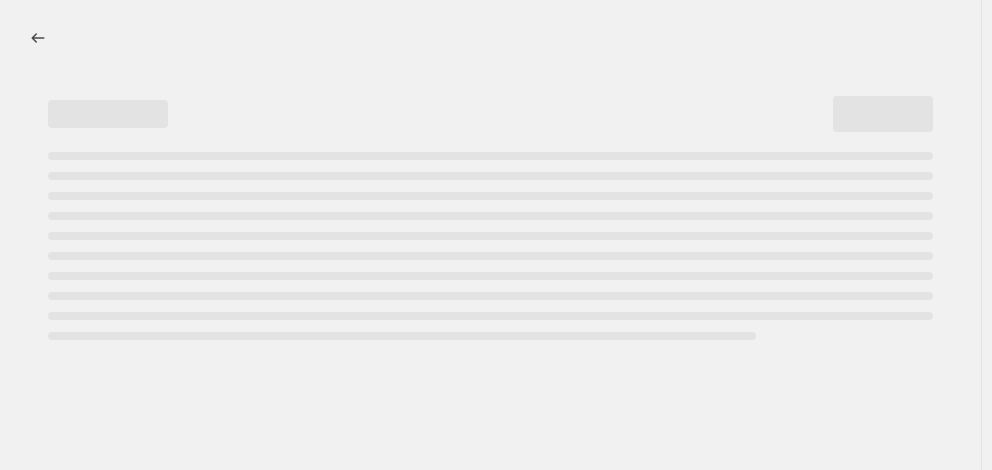 scroll, scrollTop: 0, scrollLeft: 0, axis: both 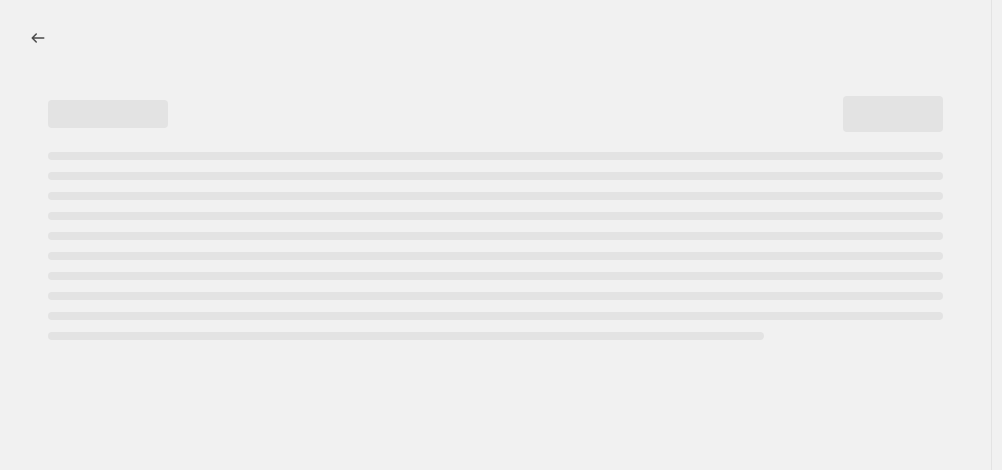 select on "percentage" 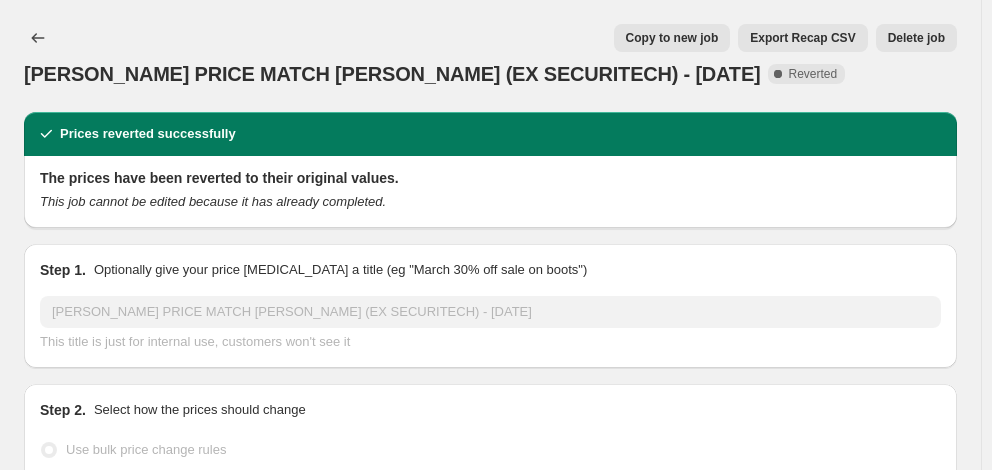 click on "Copy to new job" at bounding box center [672, 38] 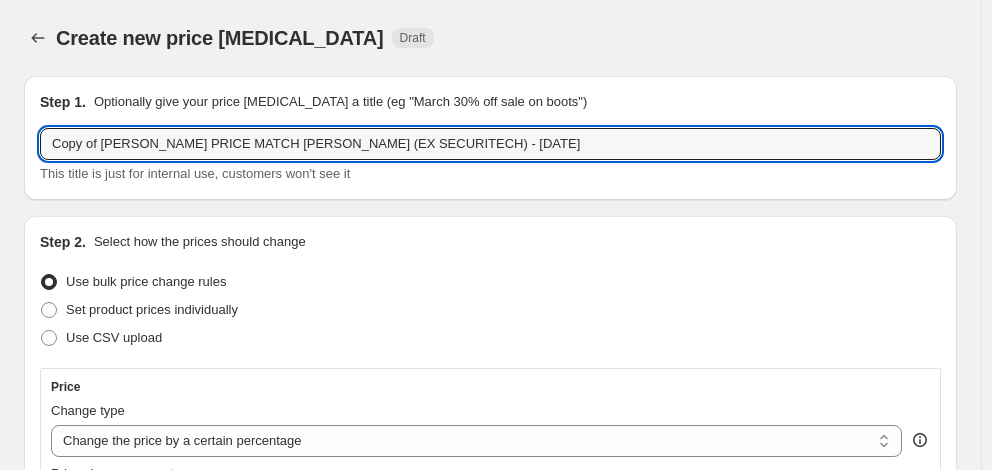 drag, startPoint x: 103, startPoint y: 142, endPoint x: -30, endPoint y: 143, distance: 133.00375 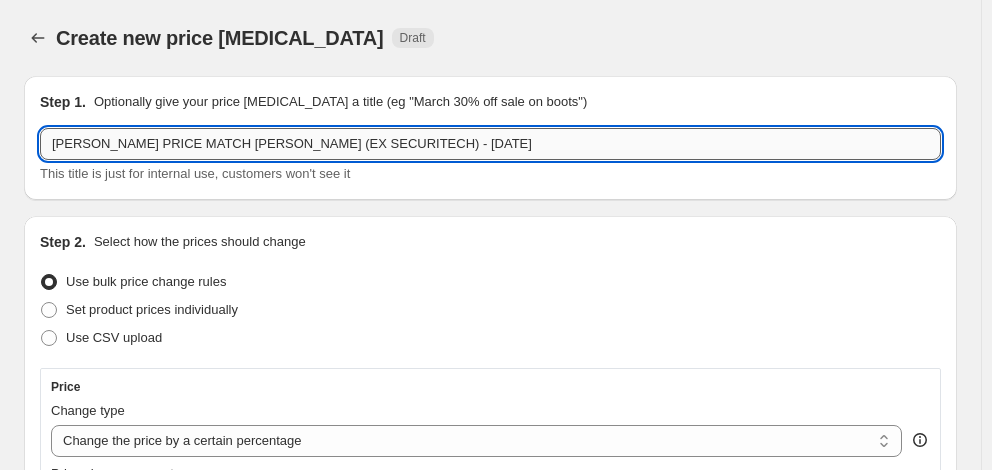 click on "[PERSON_NAME] PRICE MATCH [PERSON_NAME] (EX SECURITECH) - [DATE]" at bounding box center (490, 144) 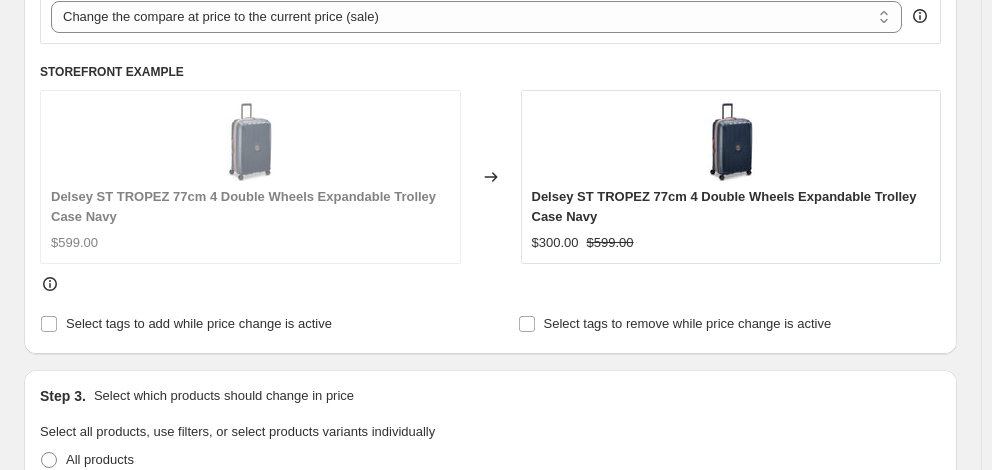 scroll, scrollTop: 800, scrollLeft: 0, axis: vertical 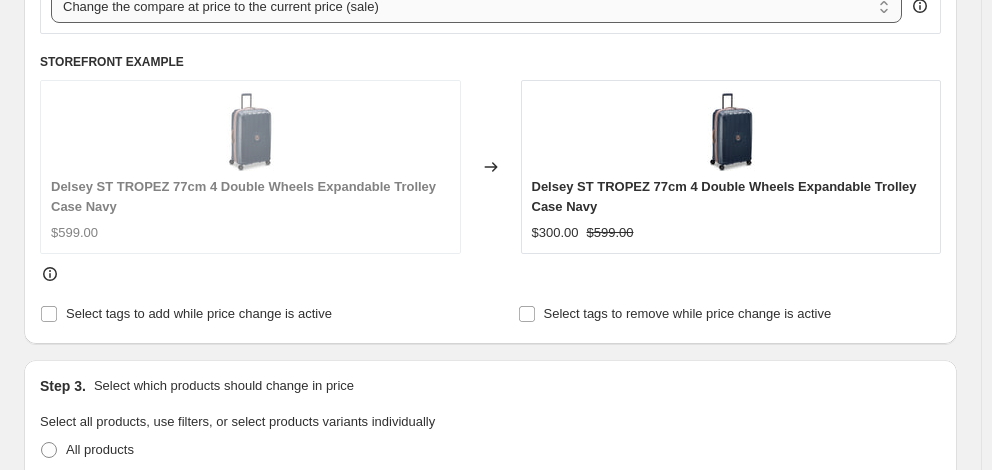 type on "[PERSON_NAME] PRICE MATCH [PERSON_NAME] (EX SECURITECH) - [DATE]" 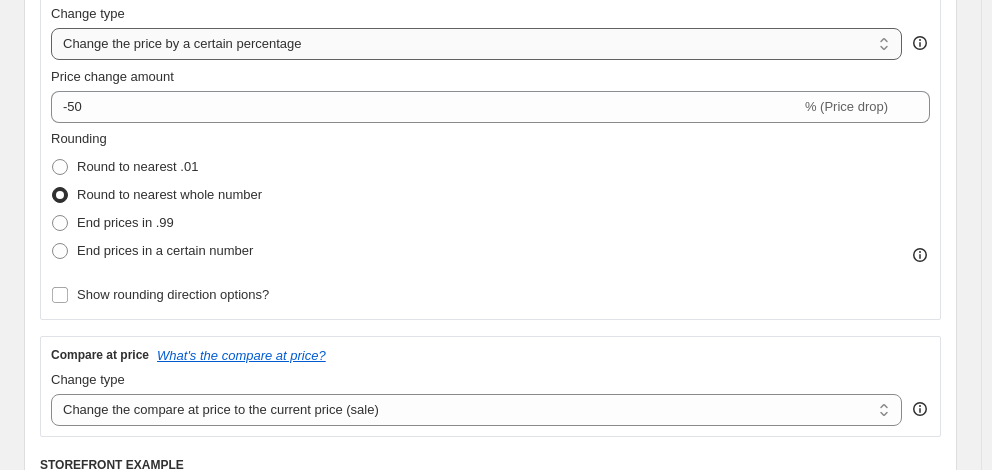 scroll, scrollTop: 300, scrollLeft: 0, axis: vertical 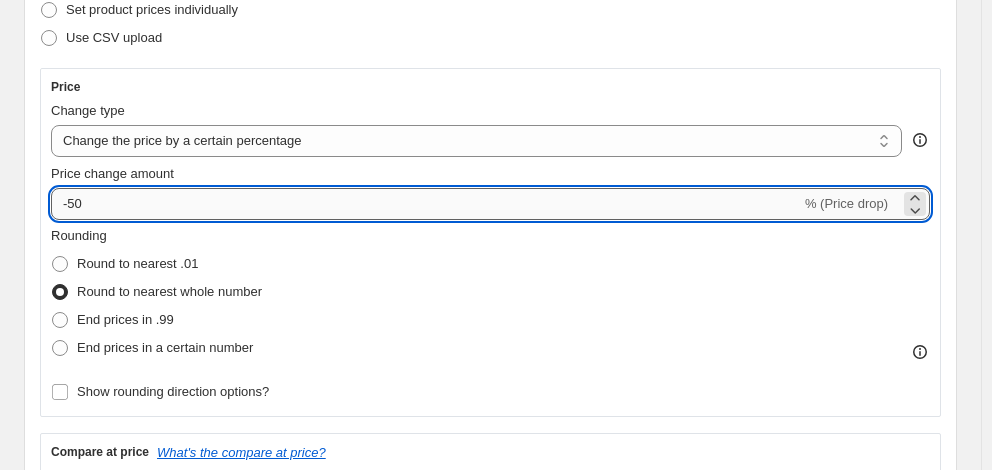 click on "-50" at bounding box center [426, 204] 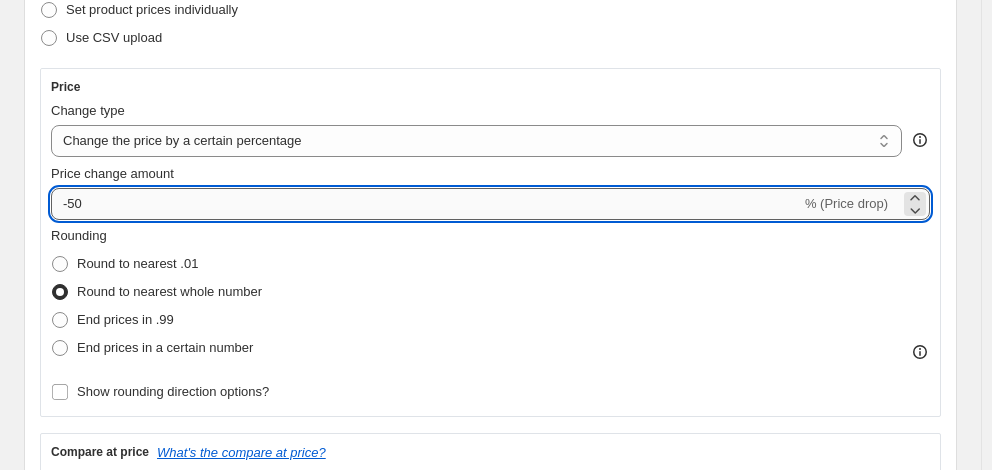 type on "-5" 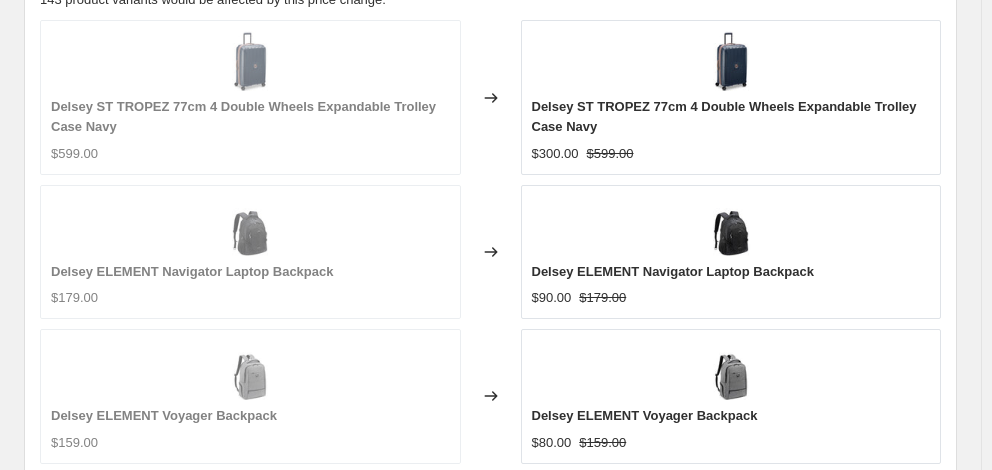 scroll, scrollTop: 1589, scrollLeft: 0, axis: vertical 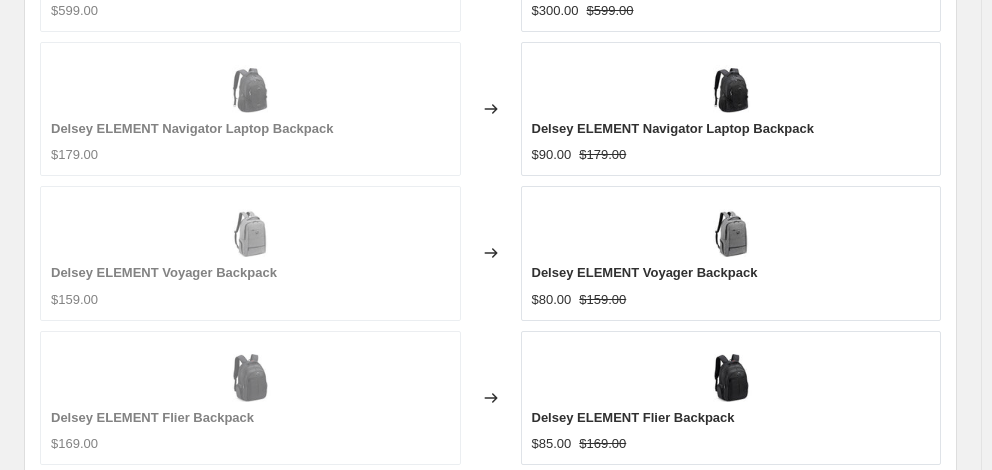 type on "-40" 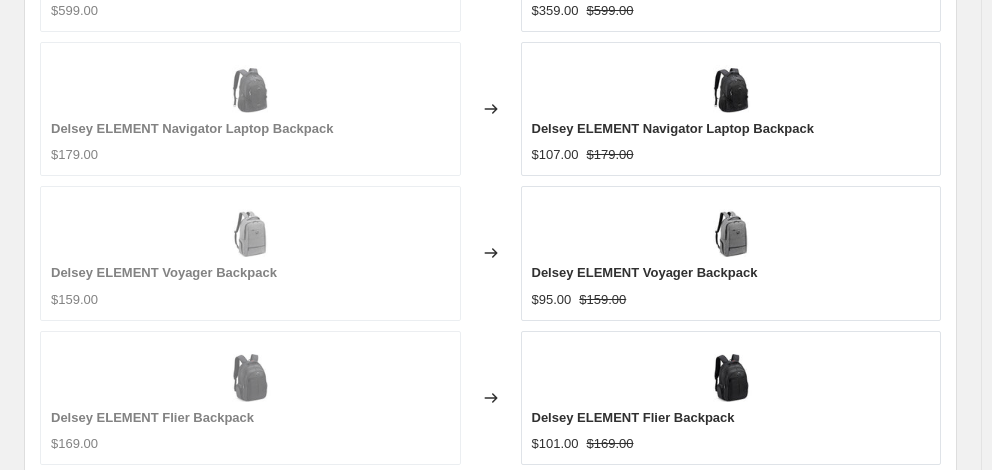click on "Revert to original prices later?" at bounding box center [490, 843] 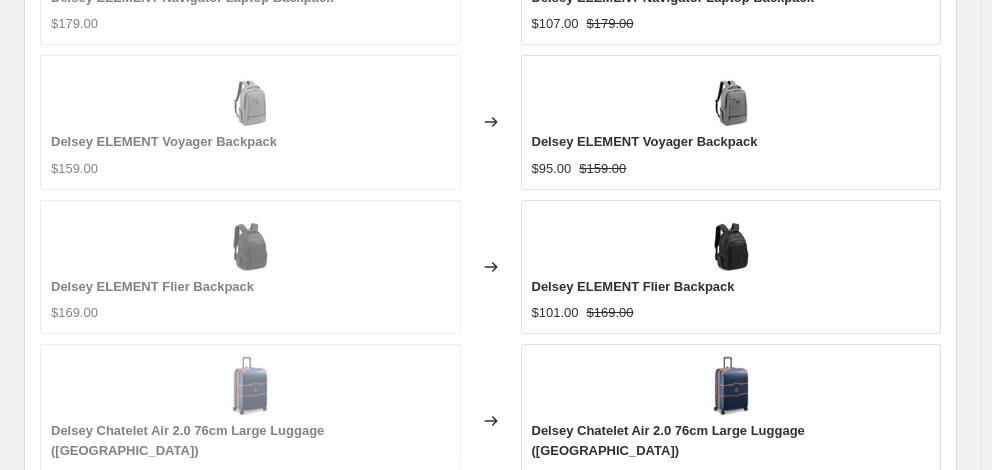scroll, scrollTop: 1931, scrollLeft: 0, axis: vertical 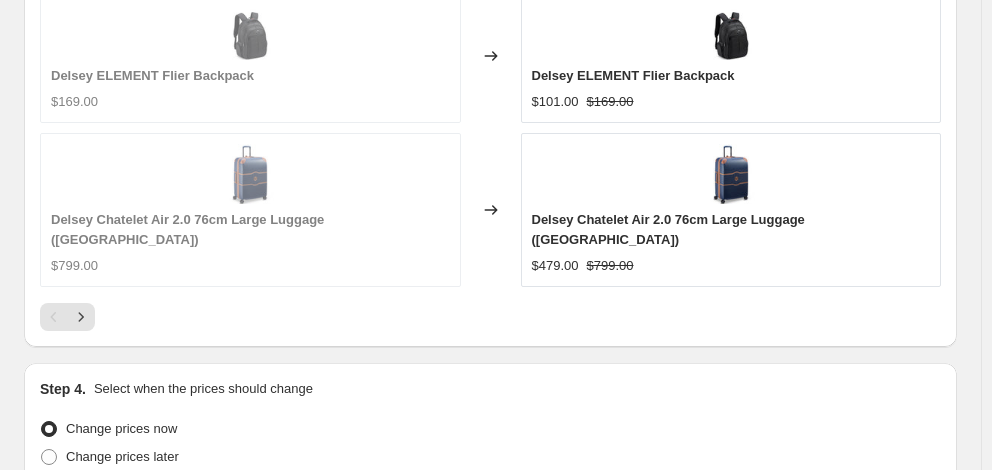 click on "16" at bounding box center [490, 741] 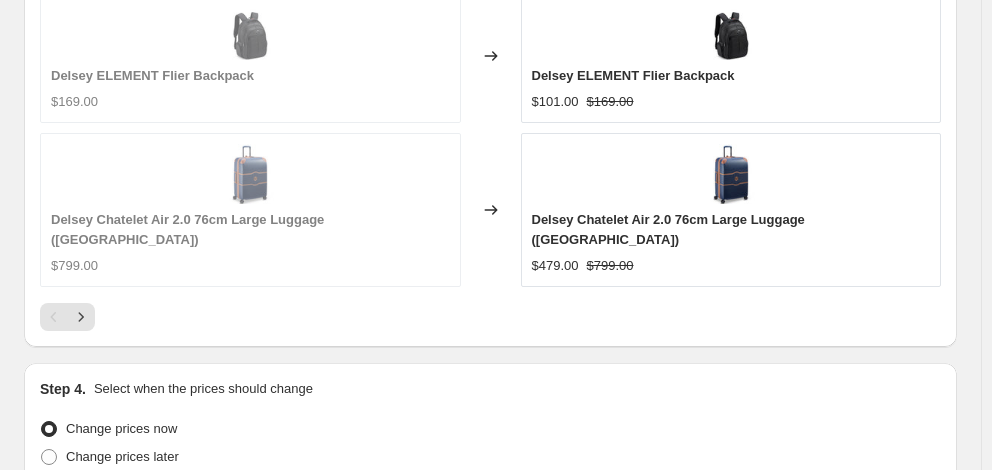 type on "06:00" 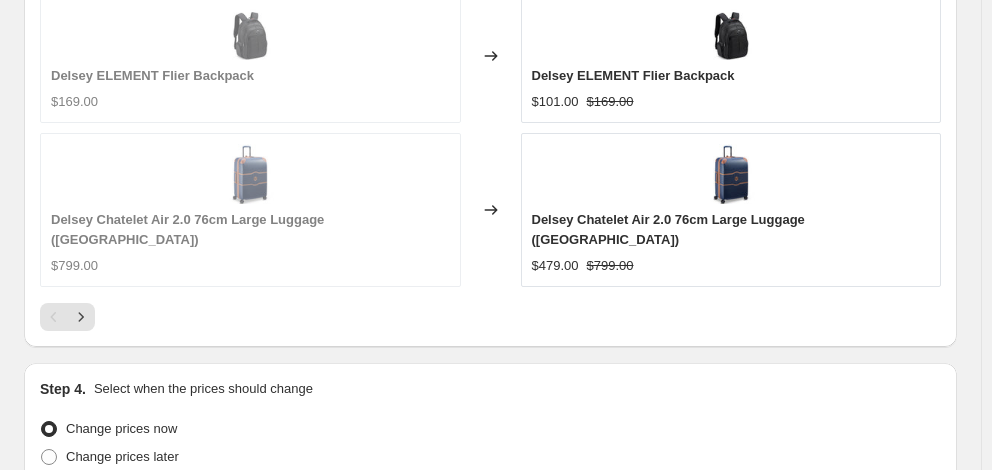 scroll, scrollTop: 1926, scrollLeft: 0, axis: vertical 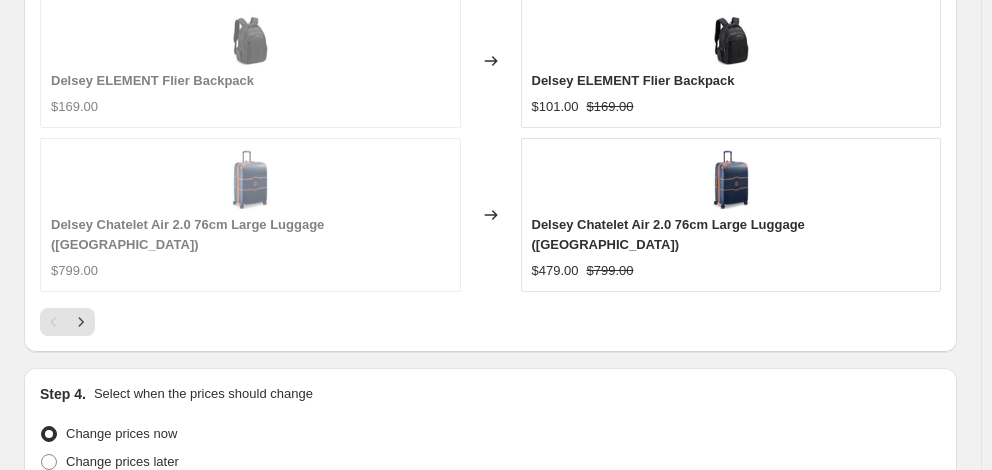 click on "Continue" at bounding box center (919, 908) 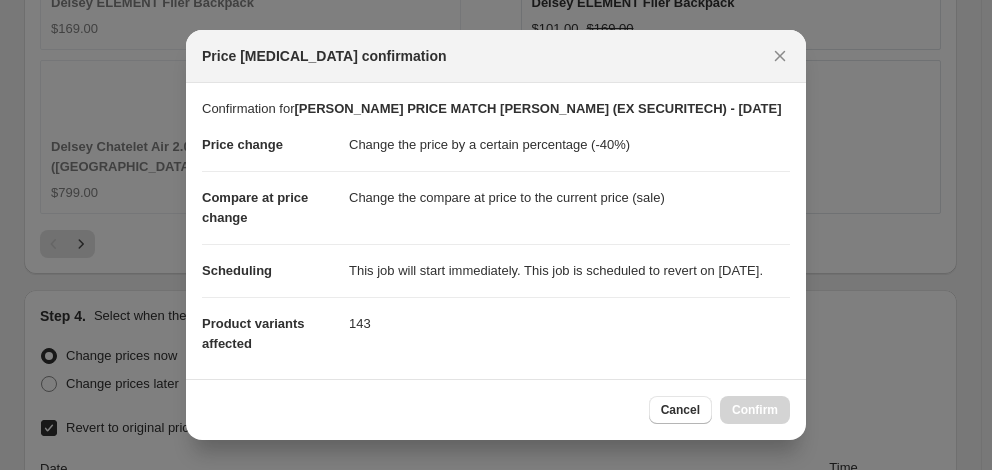 scroll, scrollTop: 0, scrollLeft: 0, axis: both 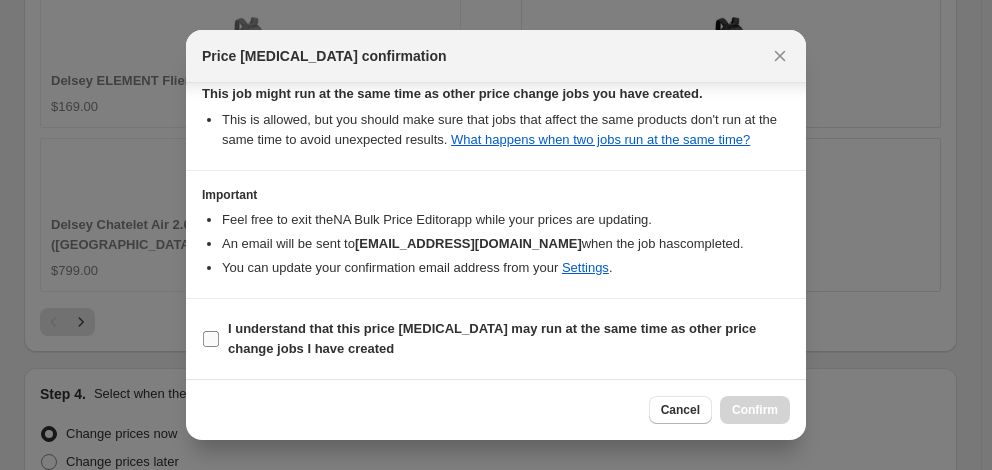click on "I understand that this price [MEDICAL_DATA] may run at the same time as other price change jobs I have created" at bounding box center [492, 338] 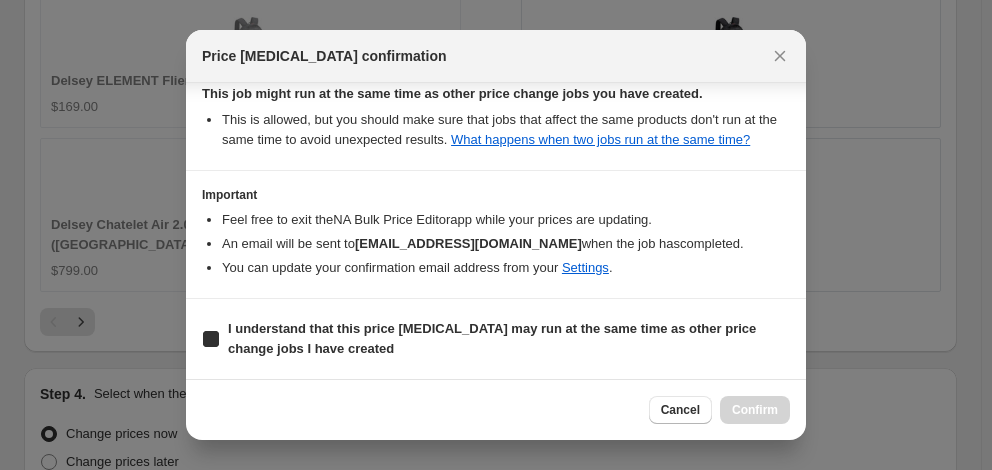 checkbox on "true" 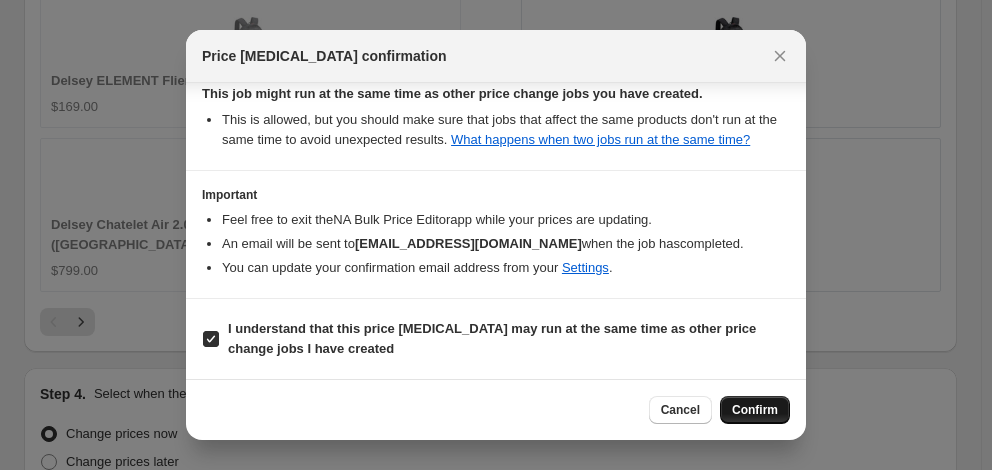 click on "Confirm" at bounding box center (755, 410) 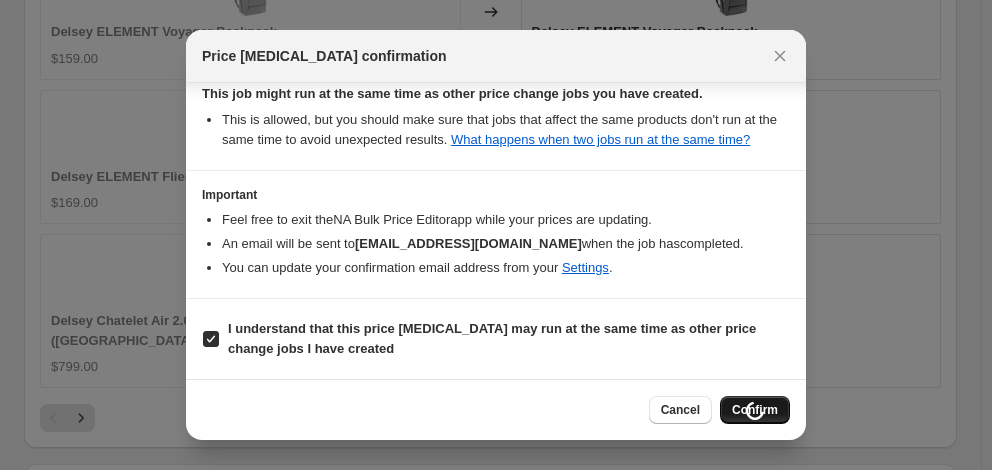 scroll, scrollTop: 2021, scrollLeft: 0, axis: vertical 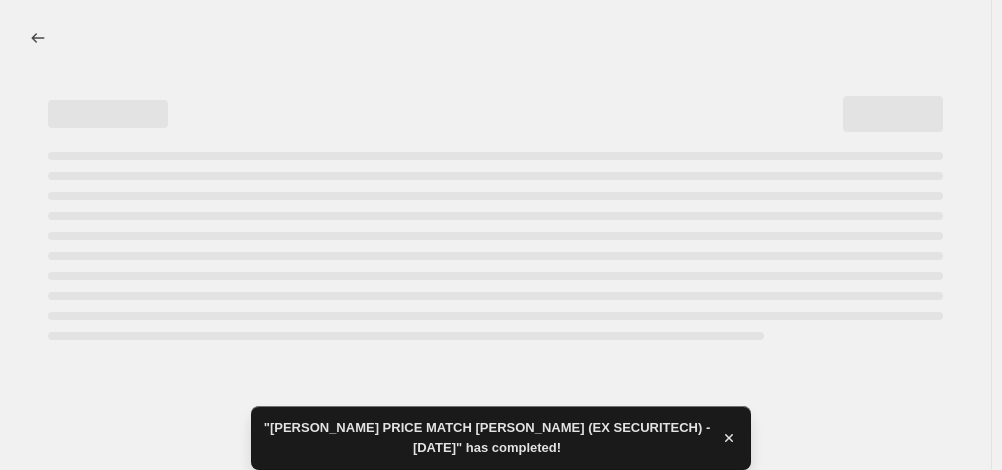 select on "percentage" 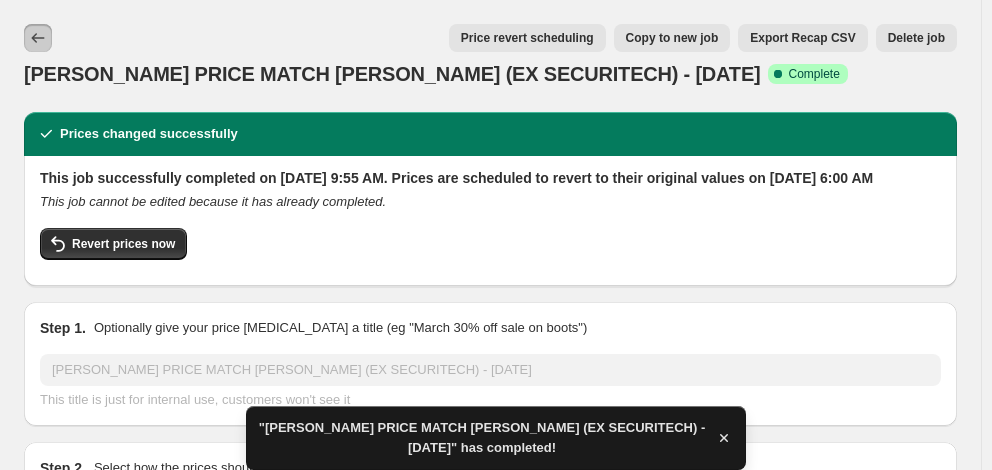 click 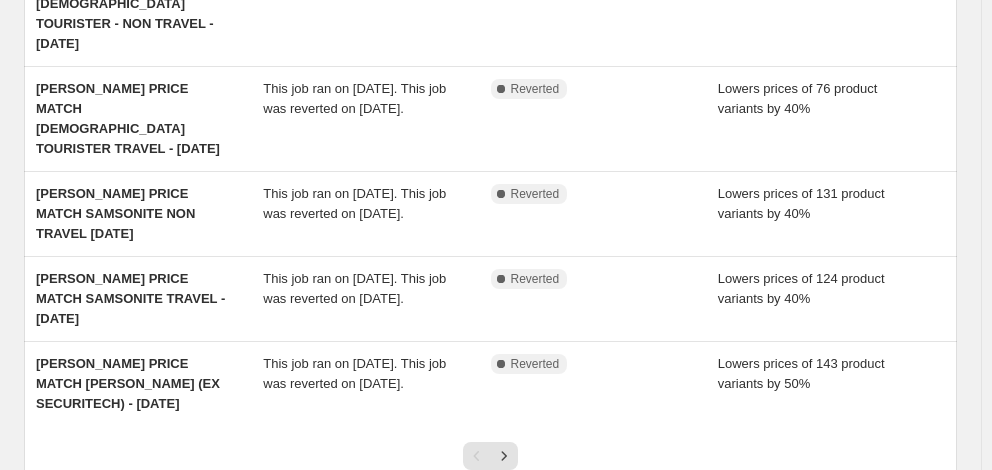 scroll, scrollTop: 693, scrollLeft: 0, axis: vertical 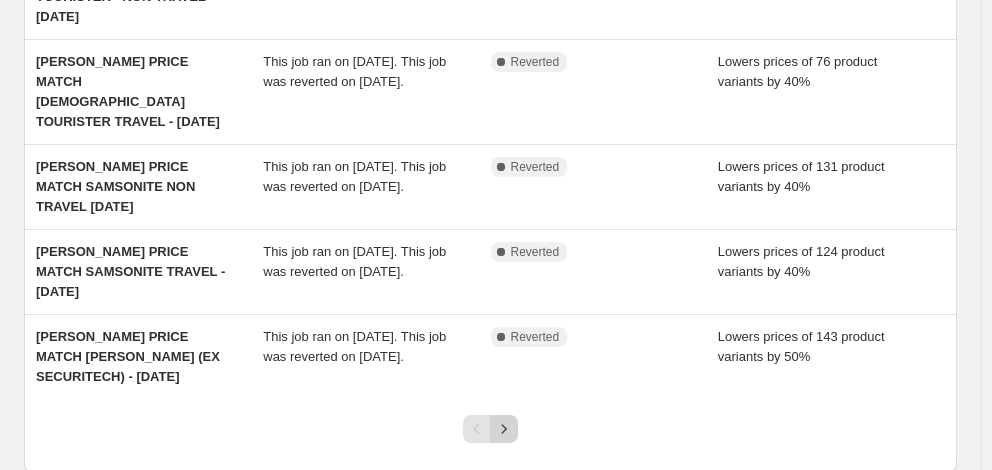 click at bounding box center [504, 429] 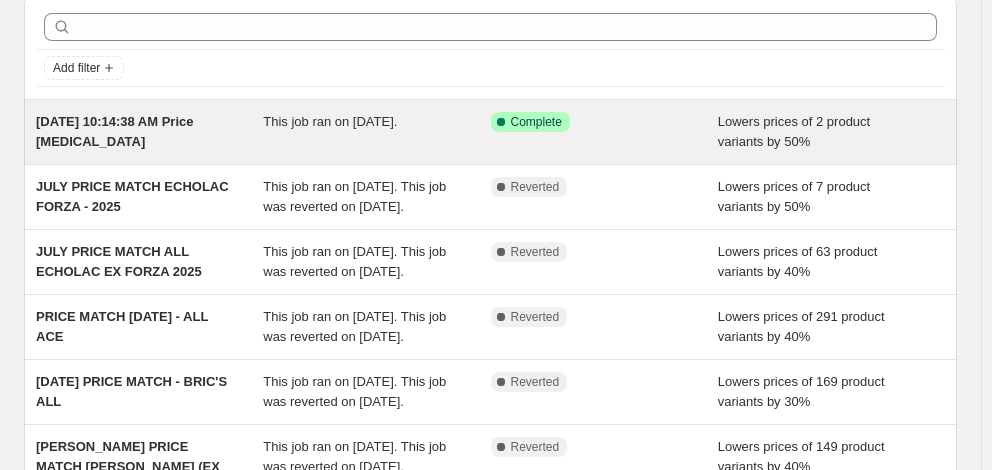 scroll, scrollTop: 0, scrollLeft: 0, axis: both 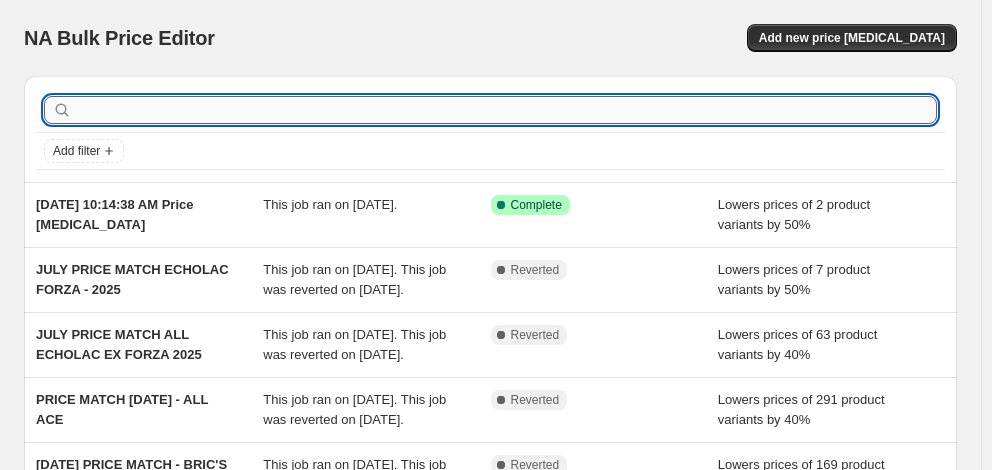 click at bounding box center (506, 110) 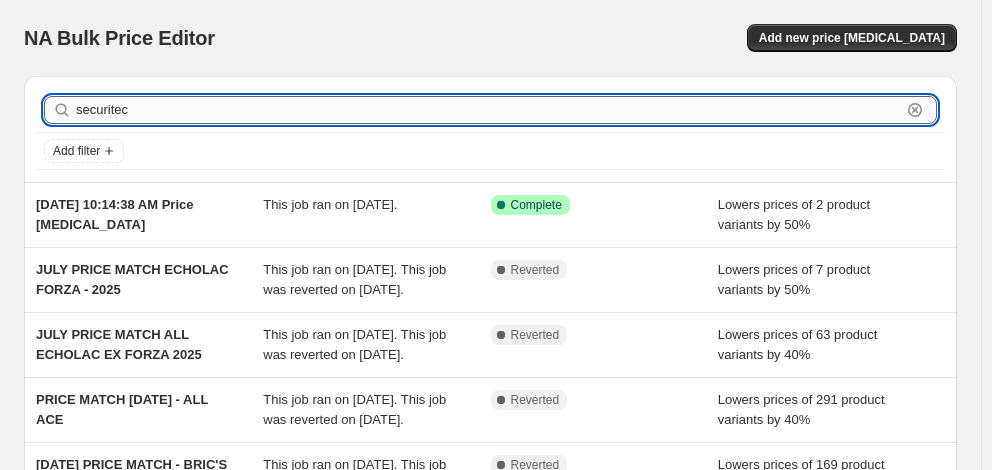 type on "securitech" 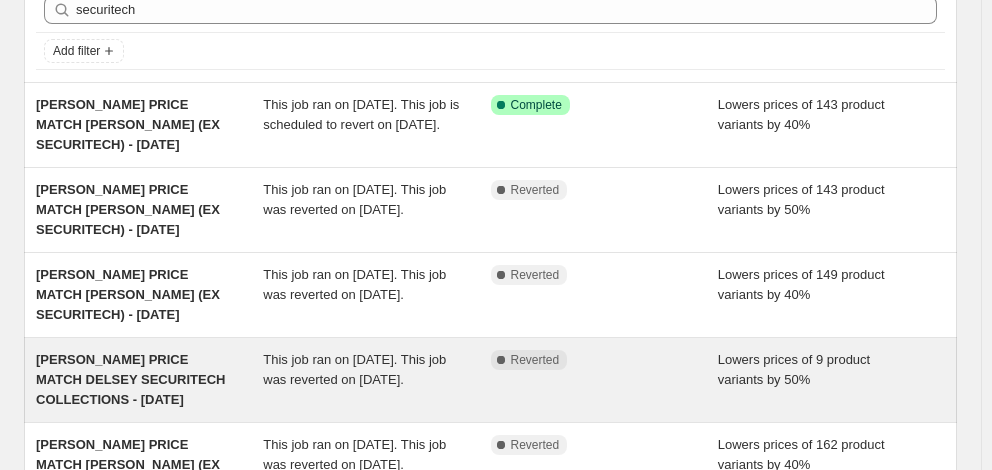 scroll, scrollTop: 200, scrollLeft: 0, axis: vertical 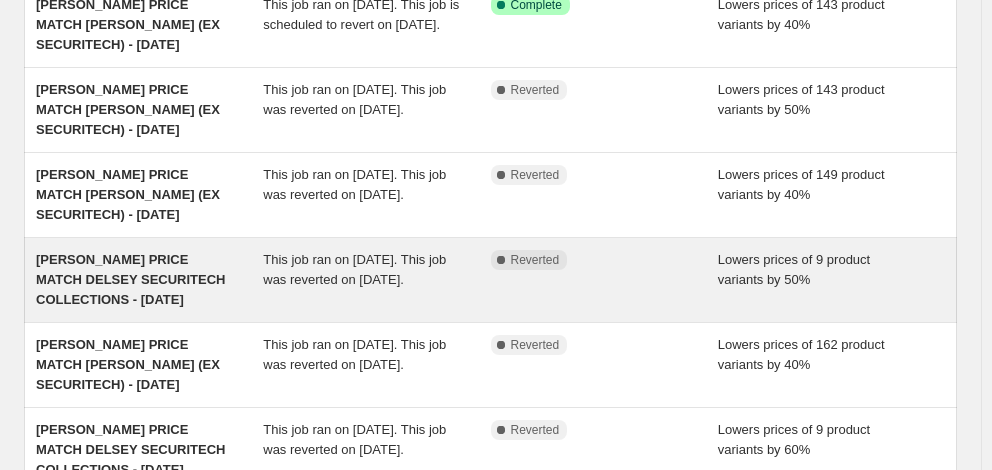 click on "[PERSON_NAME] PRICE MATCH DELSEY SECURITECH COLLECTIONS - [DATE]" at bounding box center [130, 279] 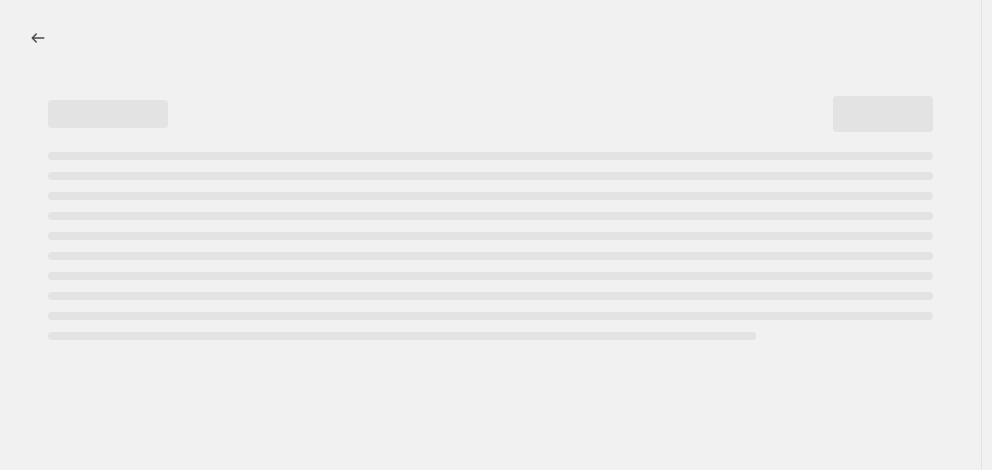 scroll, scrollTop: 0, scrollLeft: 0, axis: both 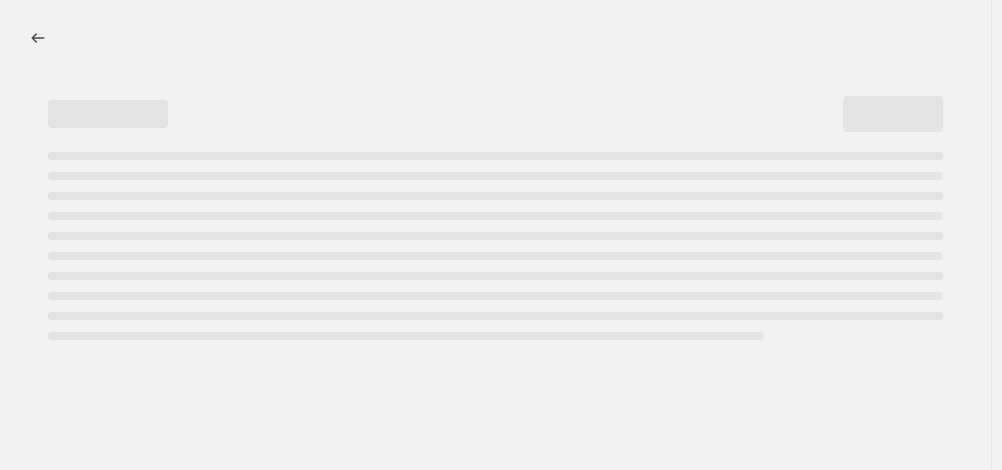 select on "percentage" 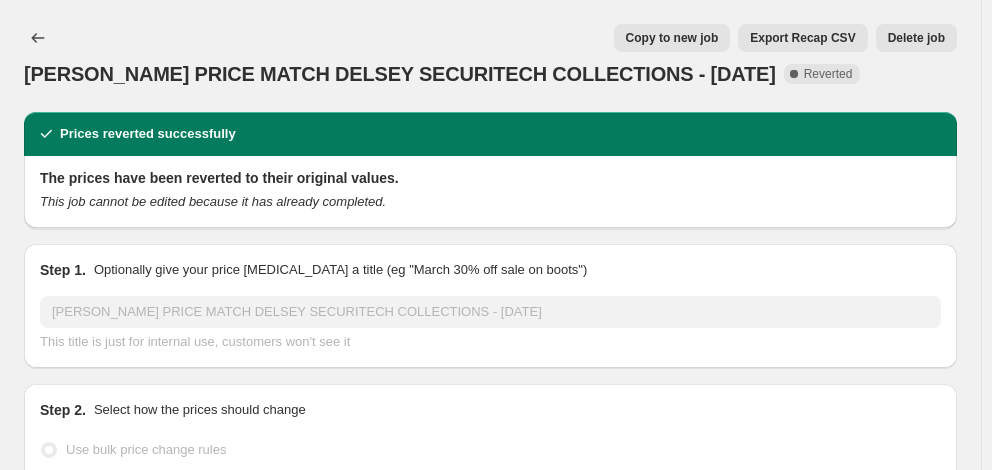 click on "Copy to new job" at bounding box center [672, 38] 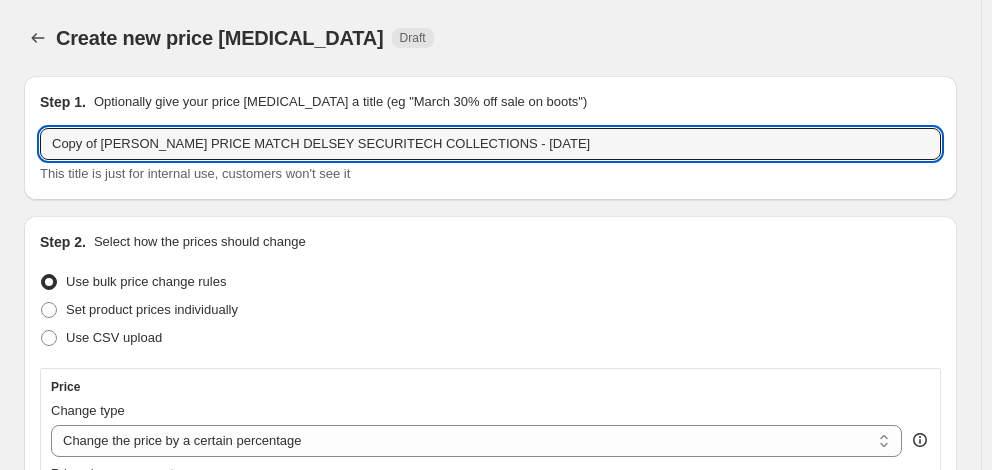 drag, startPoint x: 100, startPoint y: 144, endPoint x: -41, endPoint y: 139, distance: 141.08862 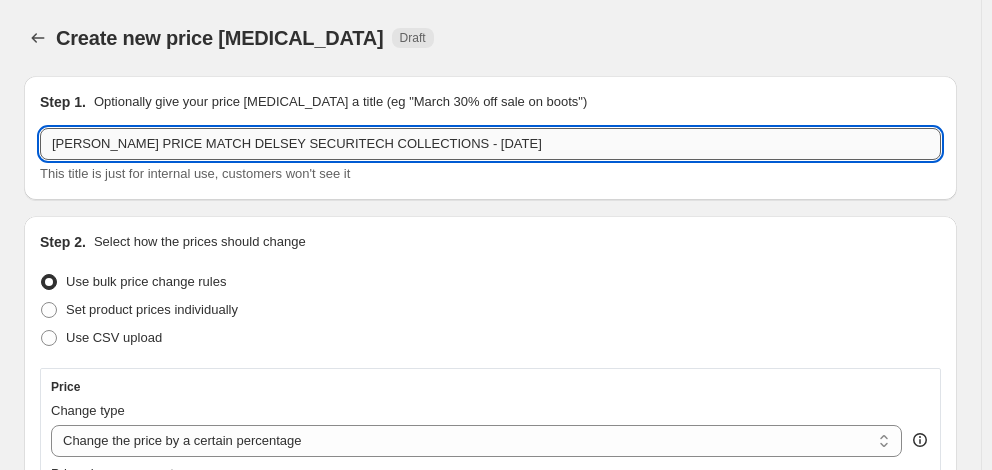 click on "[PERSON_NAME] PRICE MATCH DELSEY SECURITECH COLLECTIONS - [DATE]" at bounding box center [490, 144] 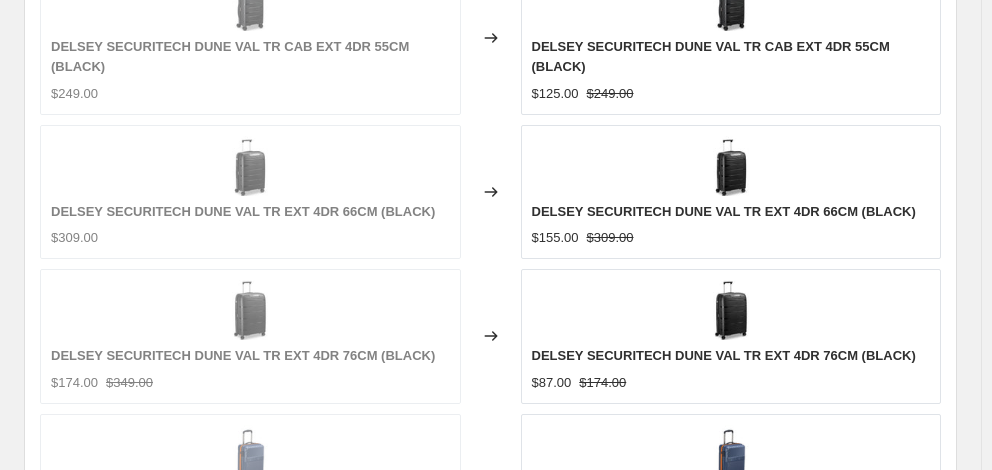 scroll, scrollTop: 1602, scrollLeft: 0, axis: vertical 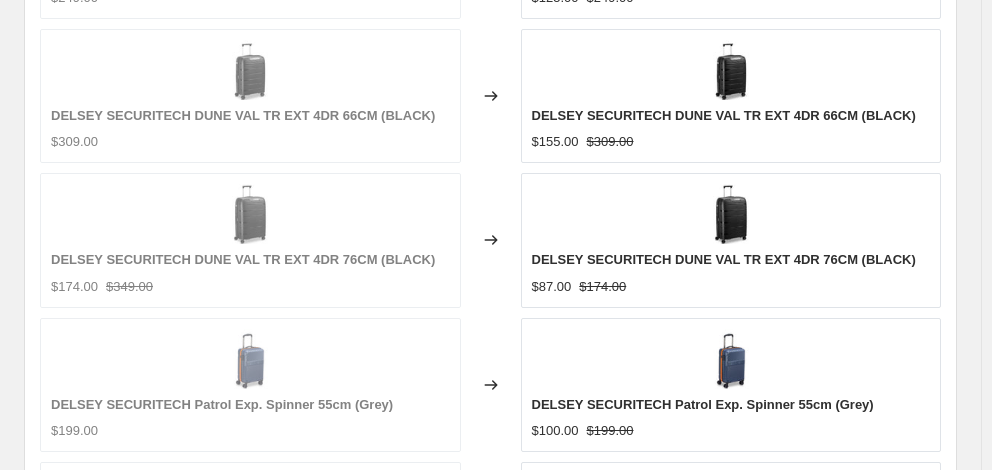 type on "[PERSON_NAME] PRICE MATCH DELSEY SECURITECH COLLECTIONS - [DATE]" 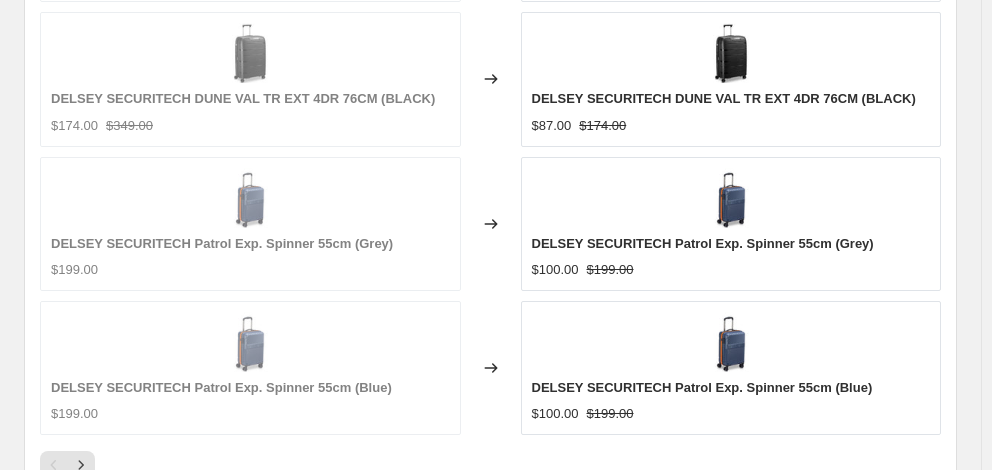 scroll, scrollTop: 1944, scrollLeft: 0, axis: vertical 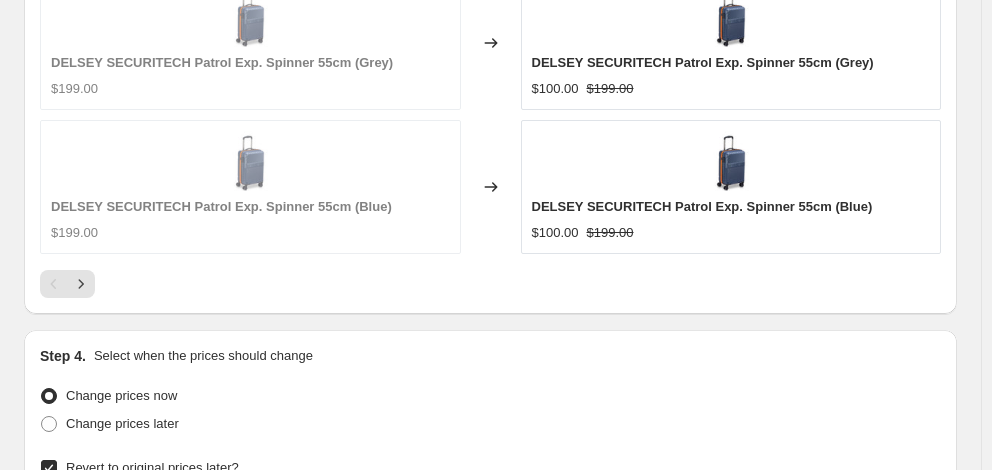 click on "16" at bounding box center [490, 708] 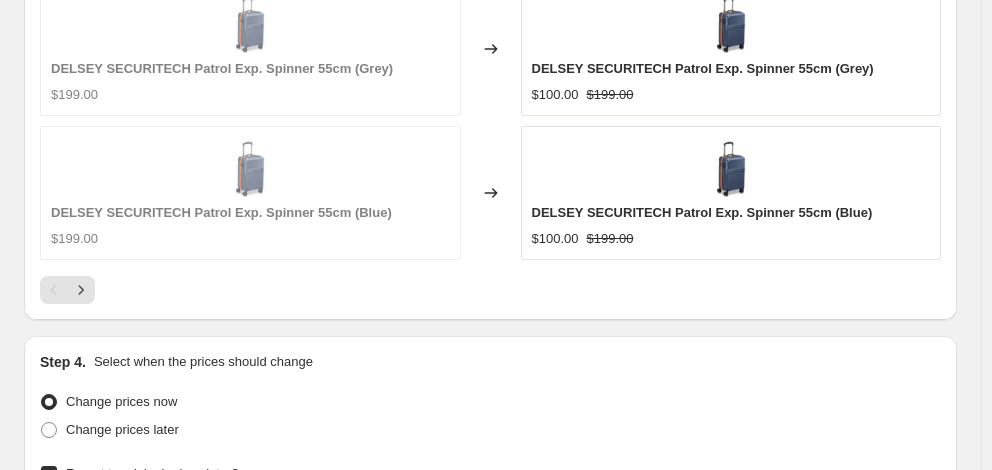 click on "09:56" at bounding box center (885, 545) 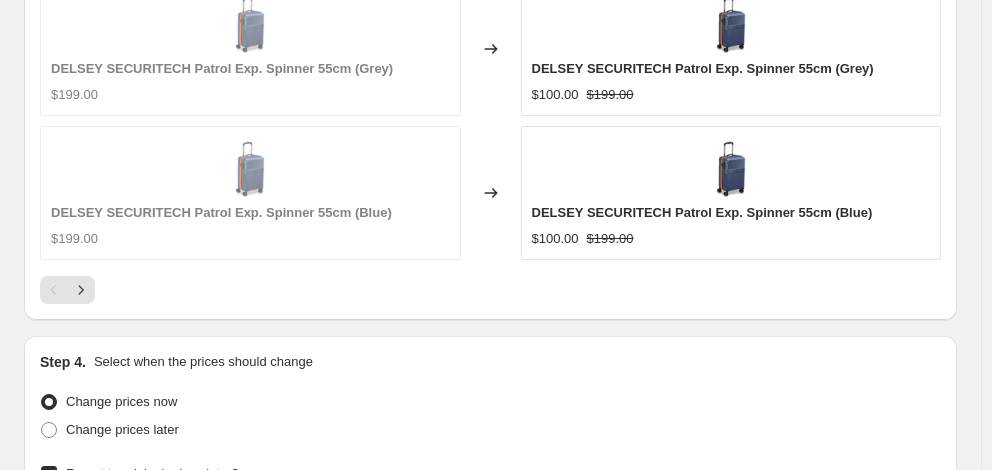 type on "06:00" 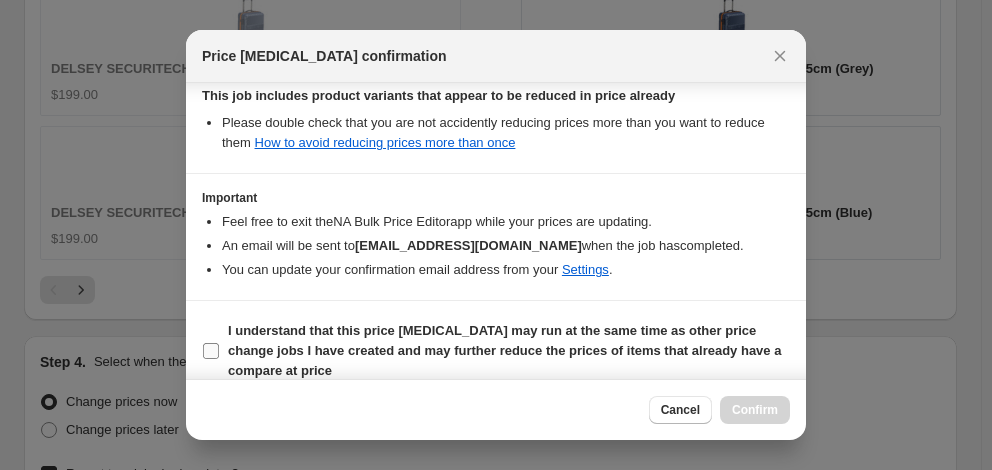 scroll, scrollTop: 510, scrollLeft: 0, axis: vertical 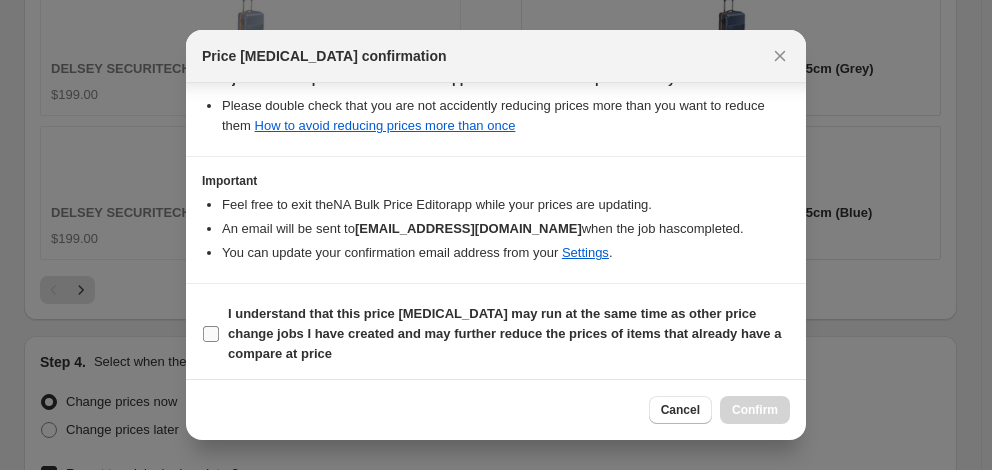 click on "I understand that this price [MEDICAL_DATA] may run at the same time as other price change jobs I have created and may further reduce the prices of items that already have a compare at price" at bounding box center (504, 333) 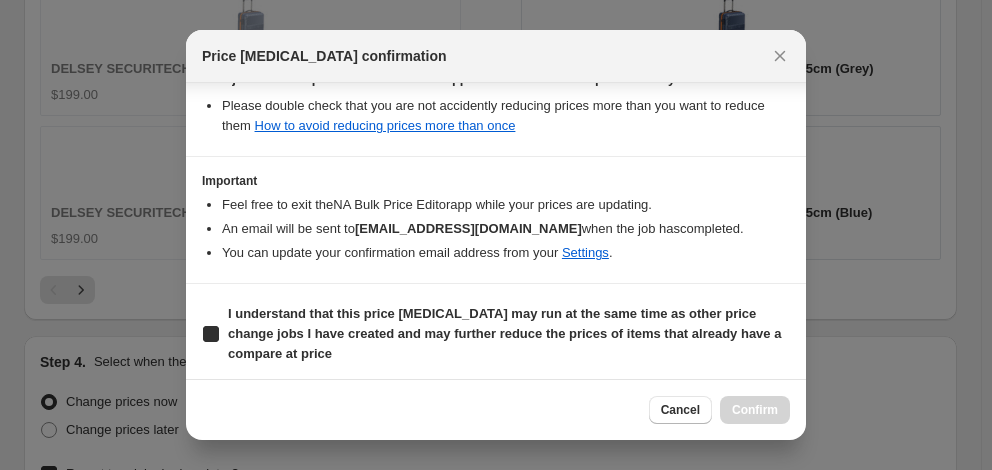 checkbox on "true" 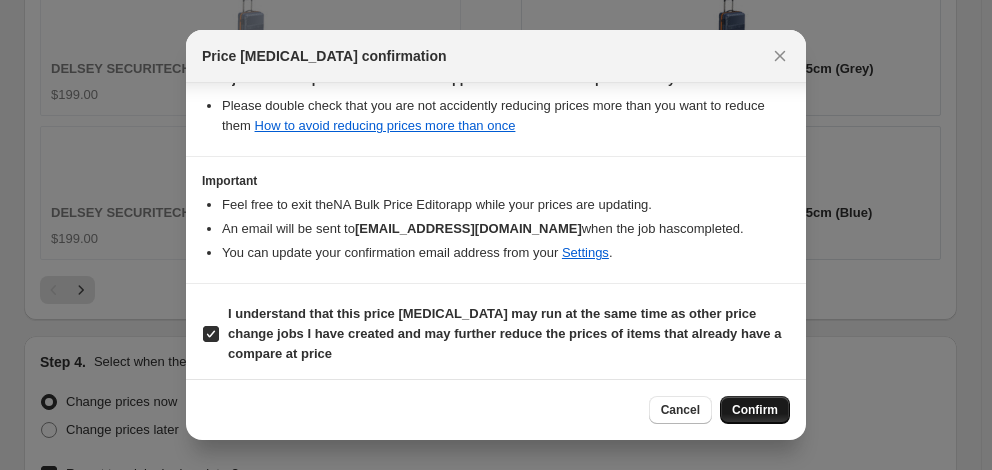 click on "Confirm" at bounding box center [755, 410] 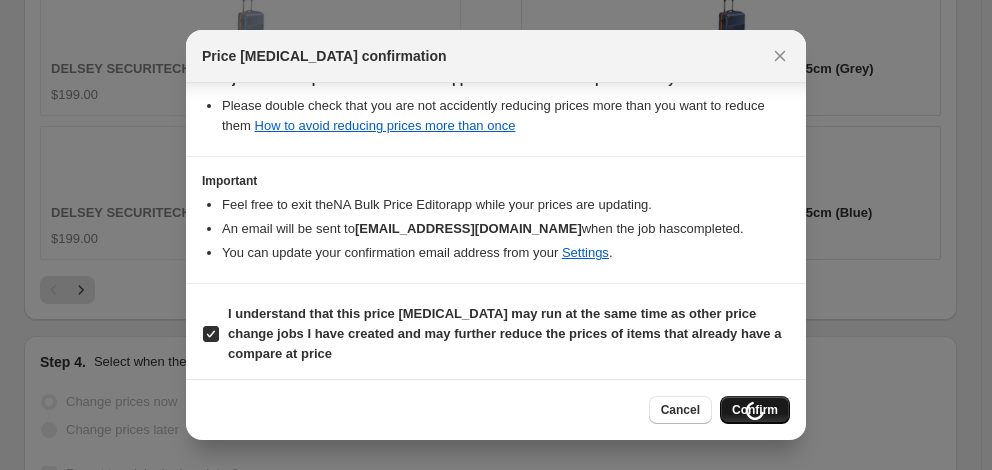 scroll, scrollTop: 2035, scrollLeft: 0, axis: vertical 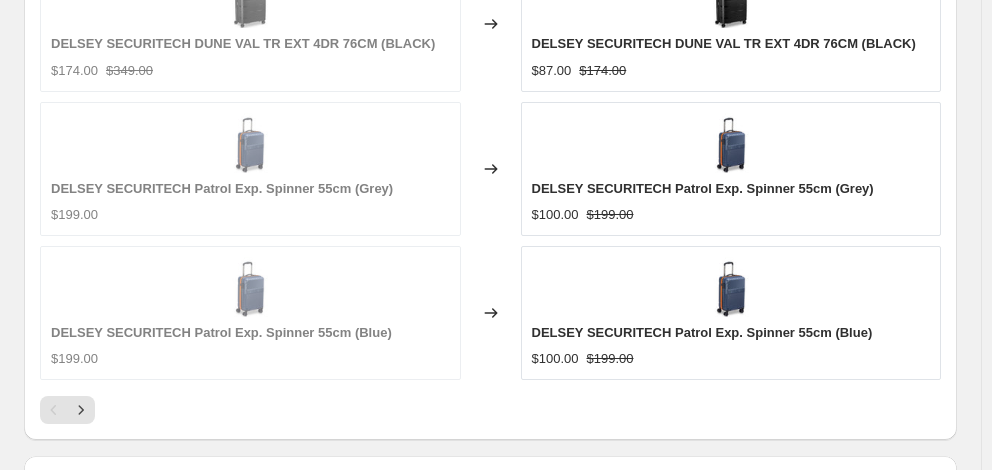 select on "percentage" 